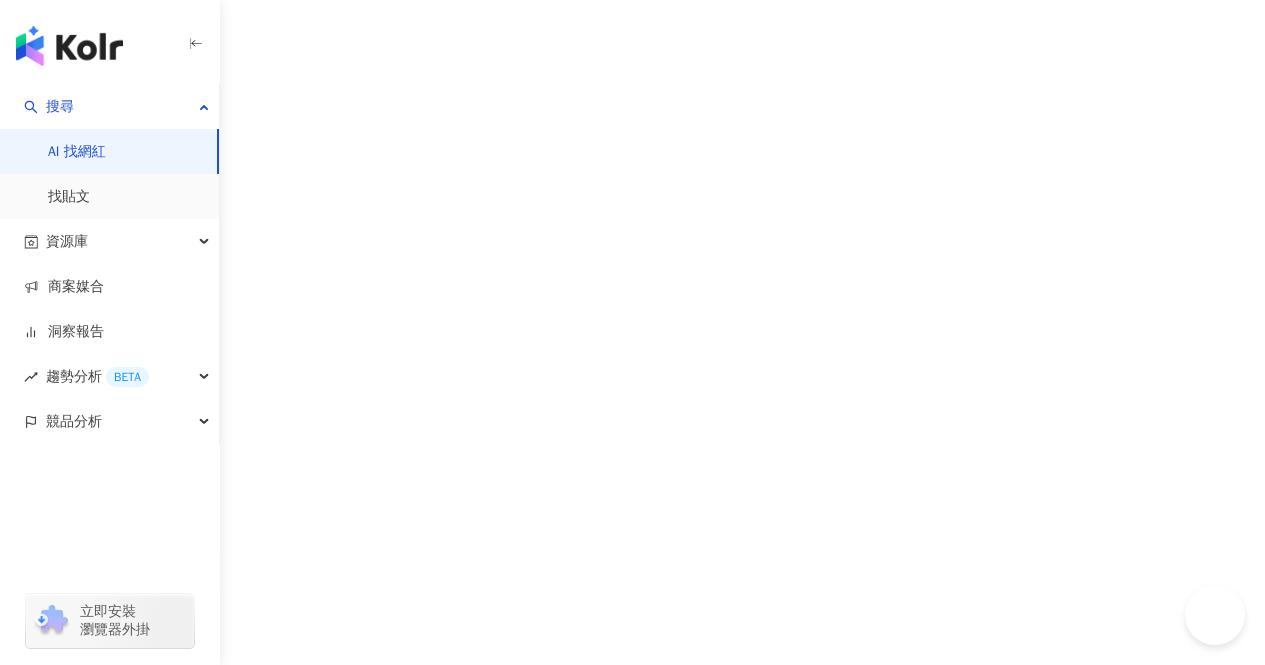 scroll, scrollTop: 0, scrollLeft: 0, axis: both 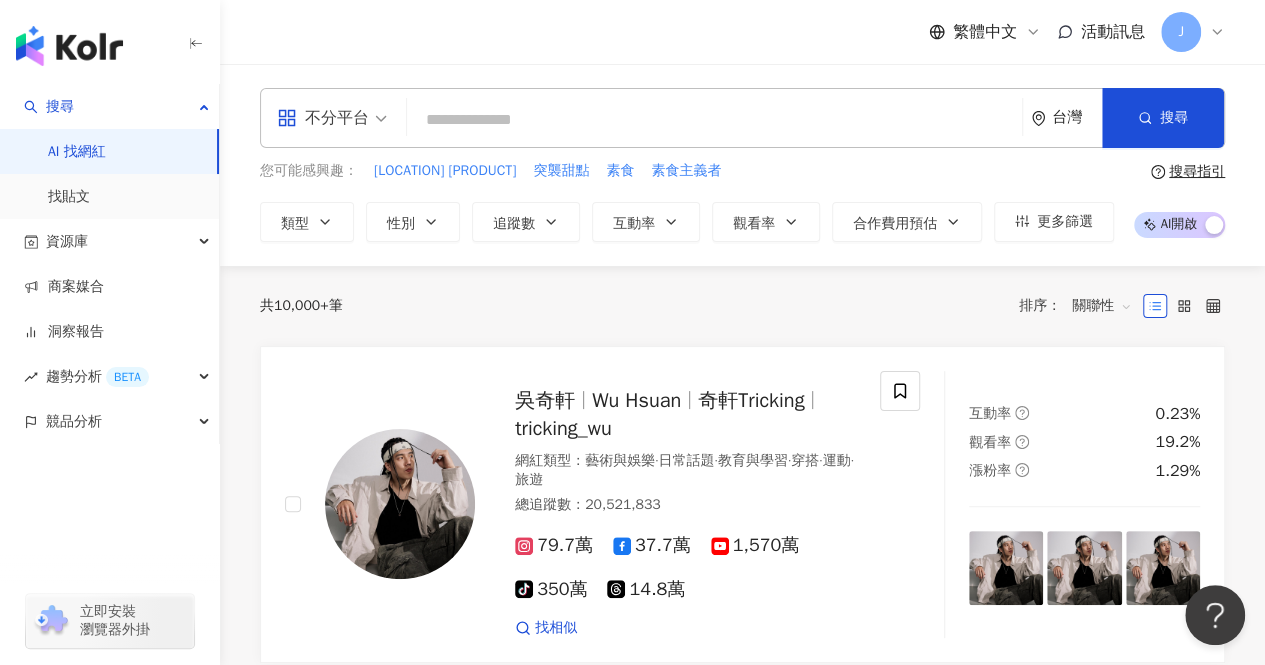 click on "J" at bounding box center [1181, 32] 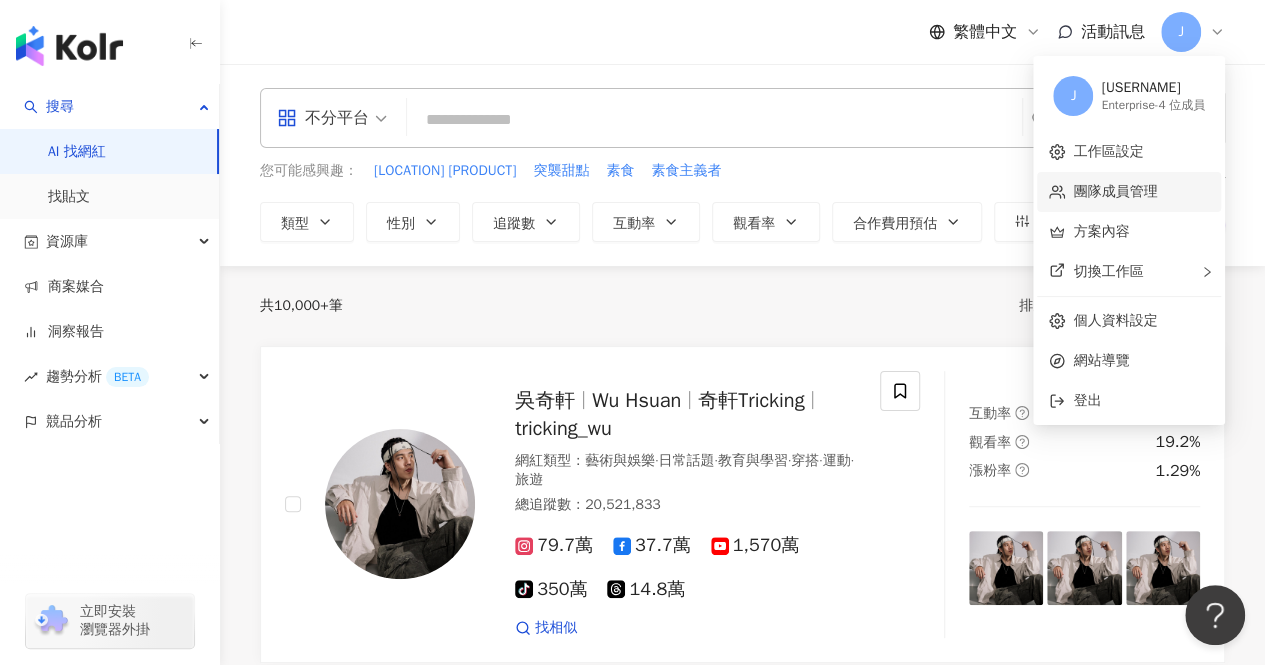click on "團隊成員管理" at bounding box center [1115, 191] 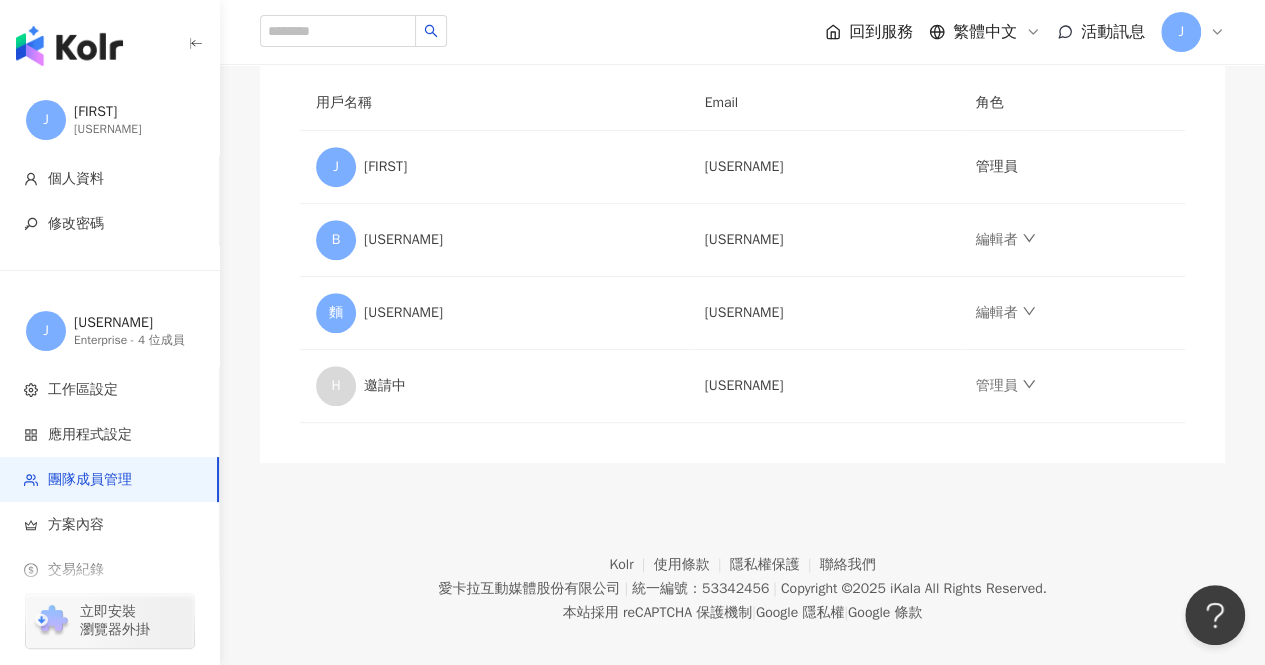 scroll, scrollTop: 351, scrollLeft: 0, axis: vertical 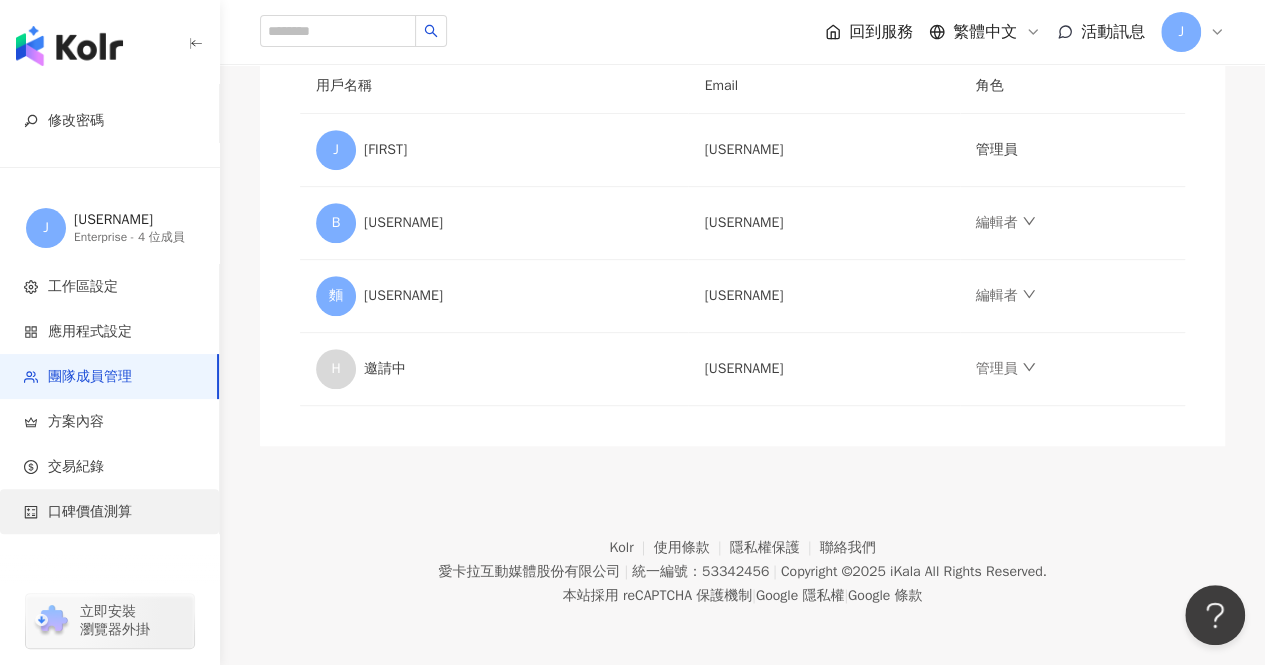 click on "口碑價值測算" at bounding box center (90, 512) 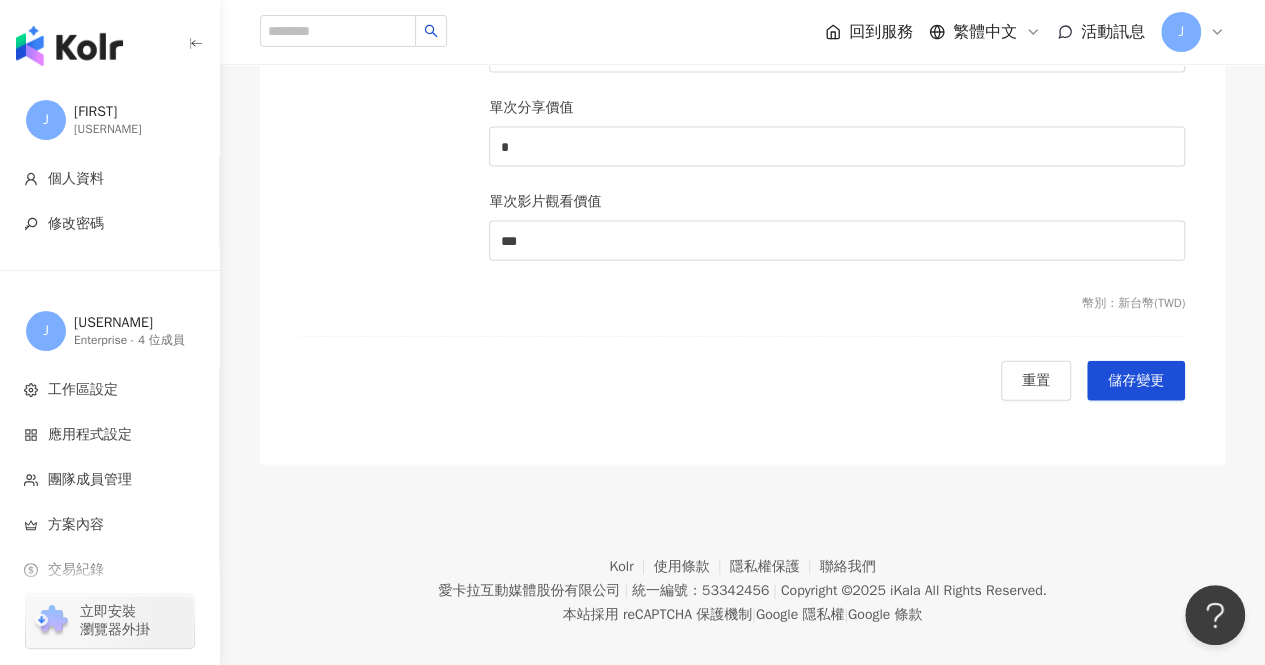 scroll, scrollTop: 2144, scrollLeft: 0, axis: vertical 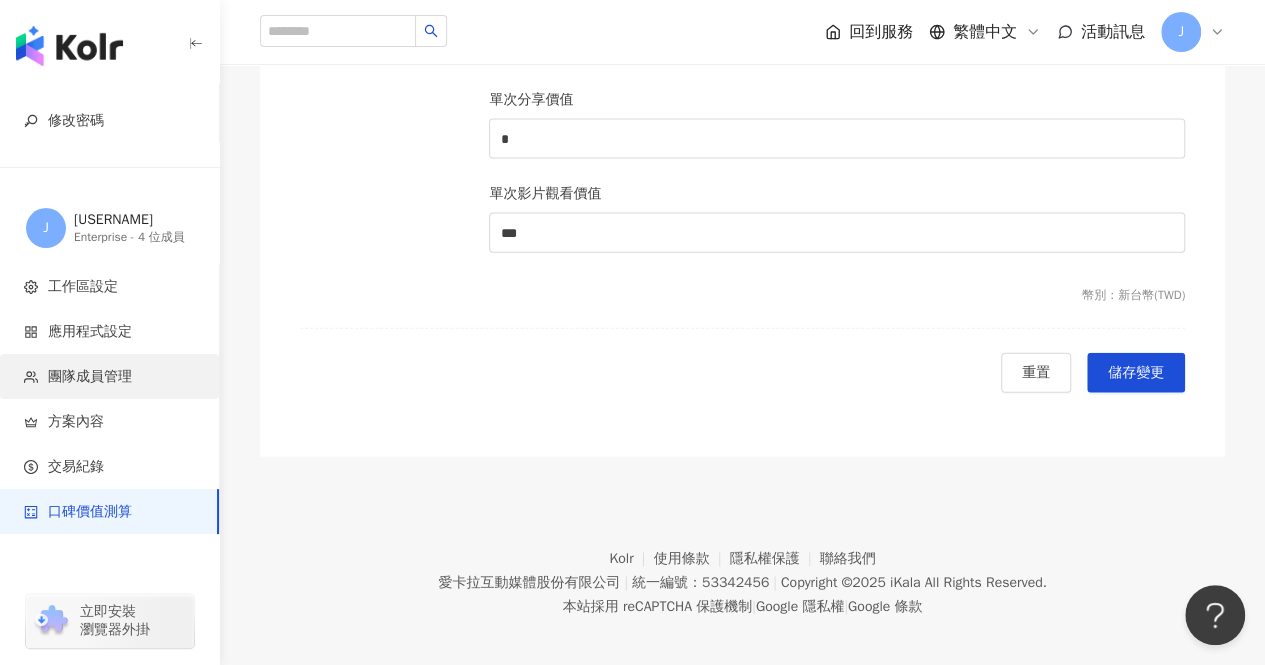 click on "團隊成員管理" at bounding box center (109, 376) 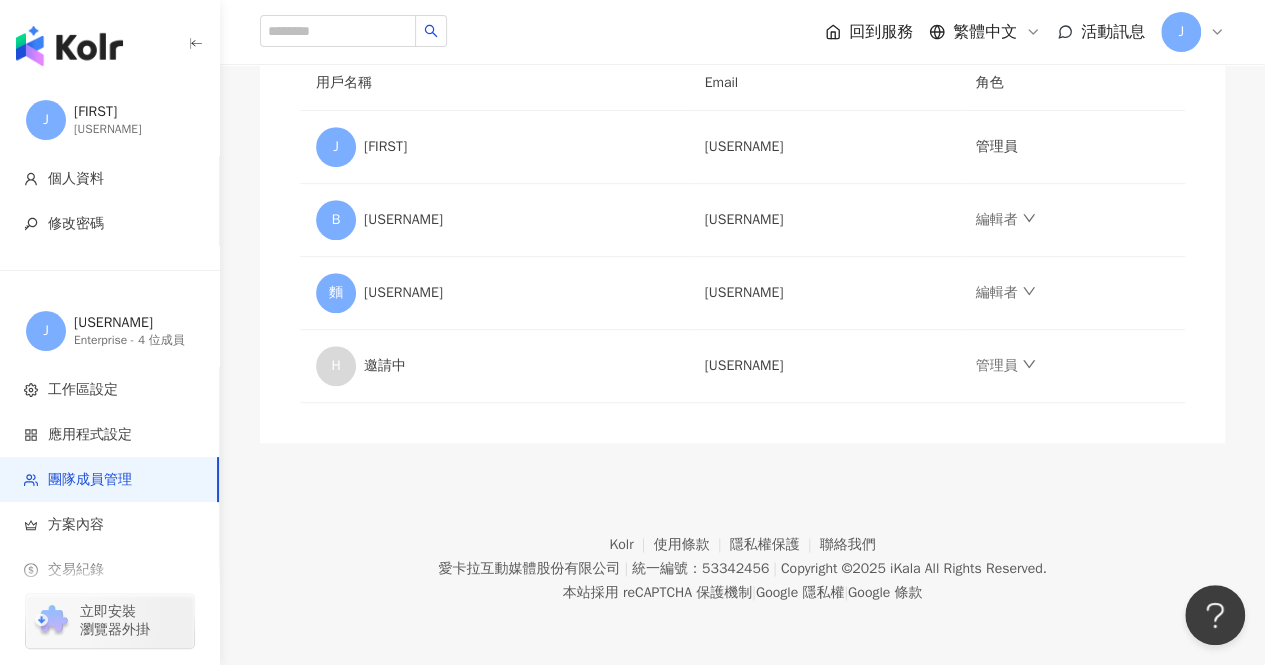 scroll, scrollTop: 0, scrollLeft: 0, axis: both 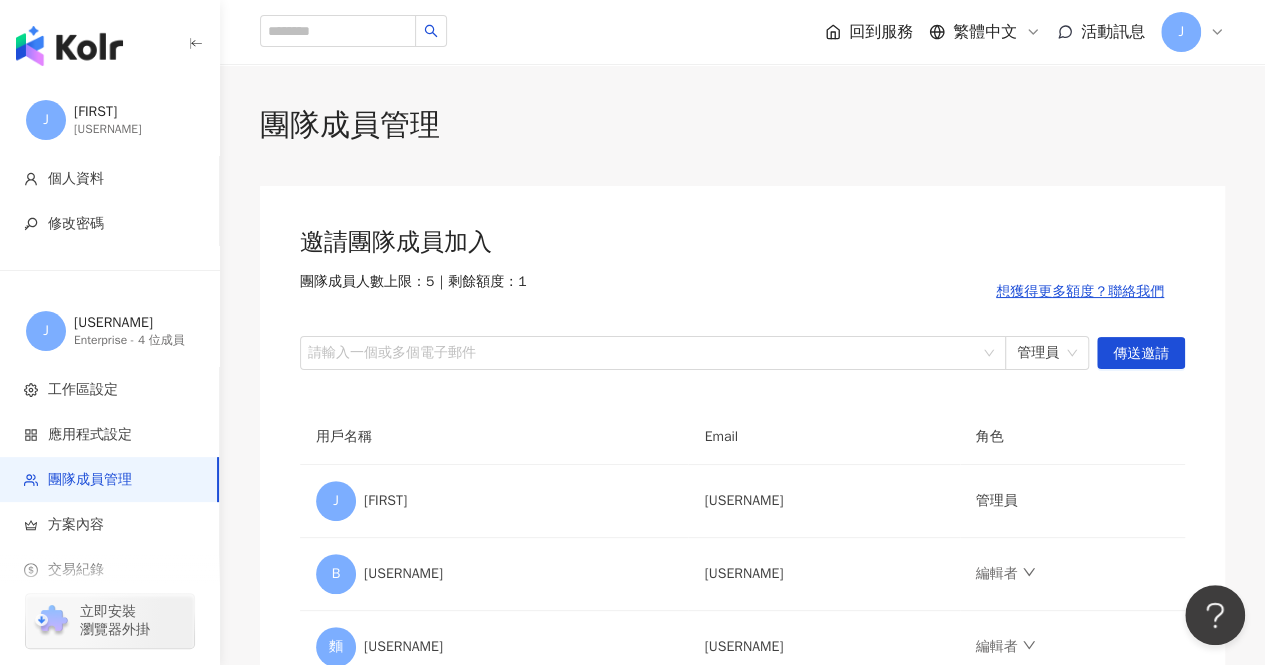 click at bounding box center (69, 46) 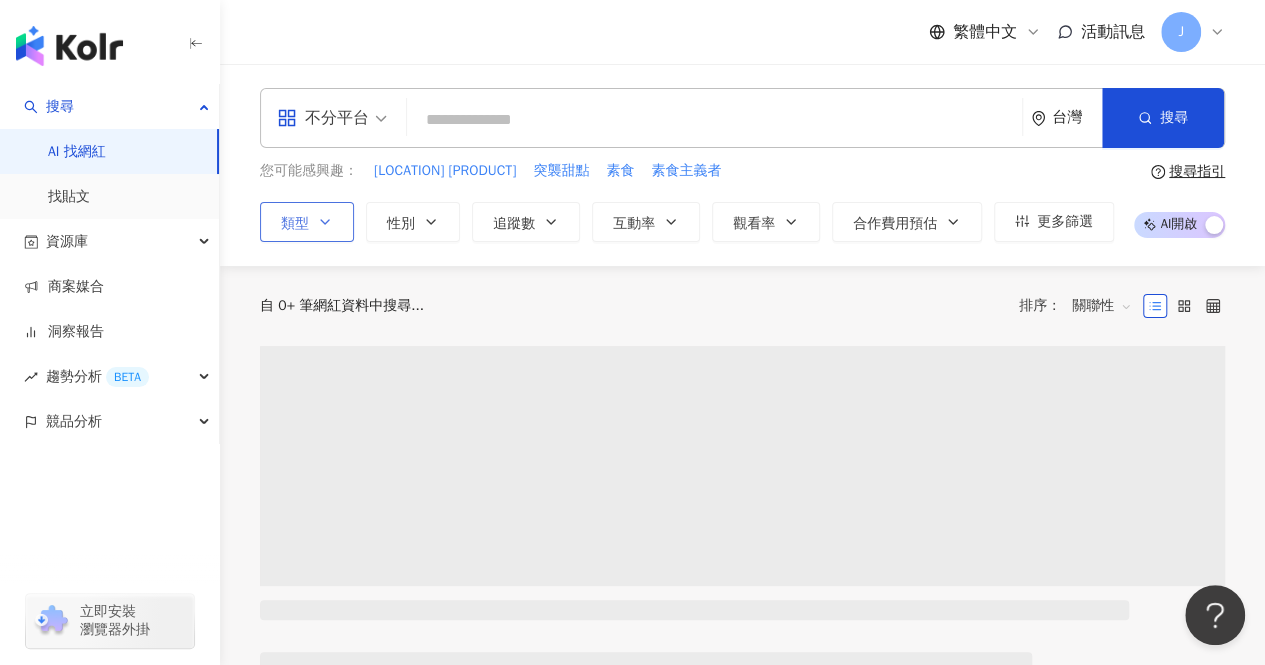 click on "類型" at bounding box center (307, 222) 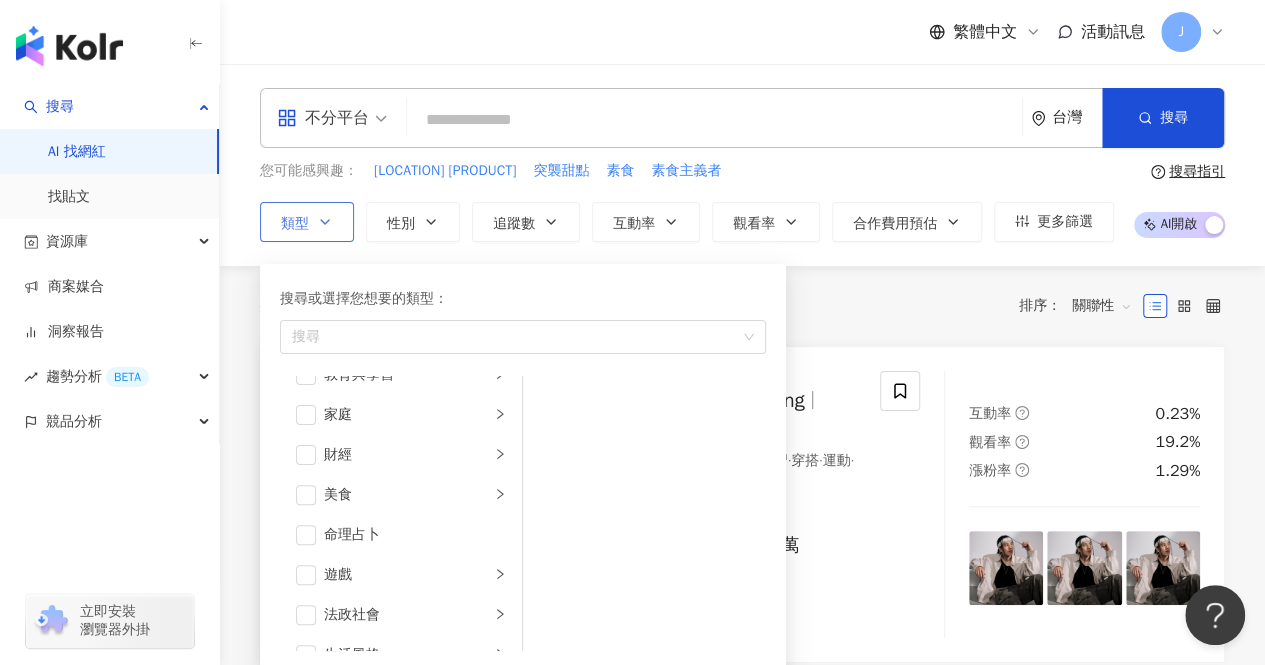 scroll, scrollTop: 186, scrollLeft: 0, axis: vertical 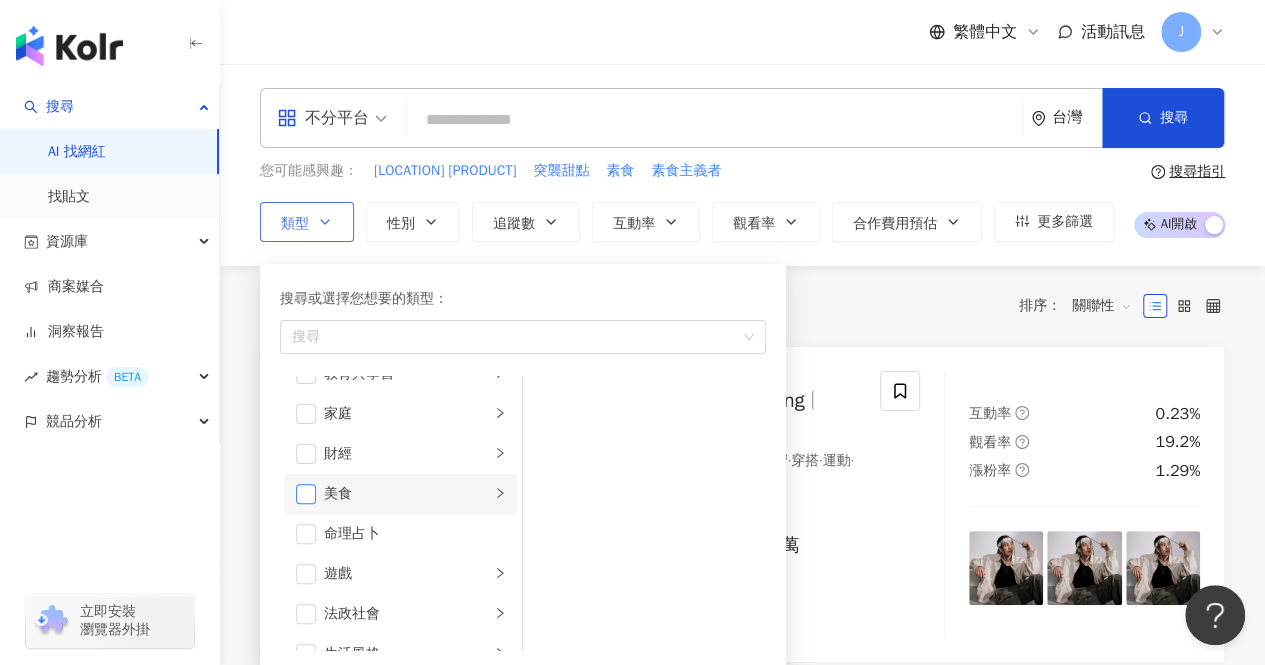 click at bounding box center (306, 494) 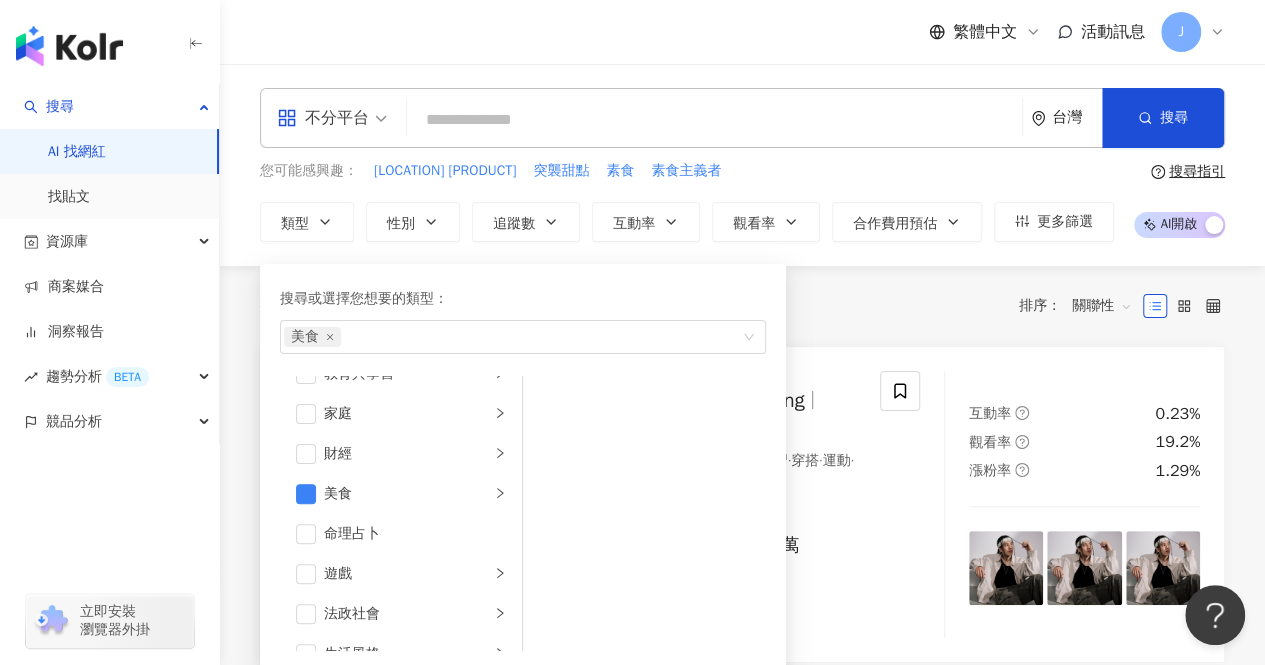 click on "您可能感興趣： 新竹超強的厚餡達克瓦茲  突襲甜點  素食  素食主義者" at bounding box center [687, 171] 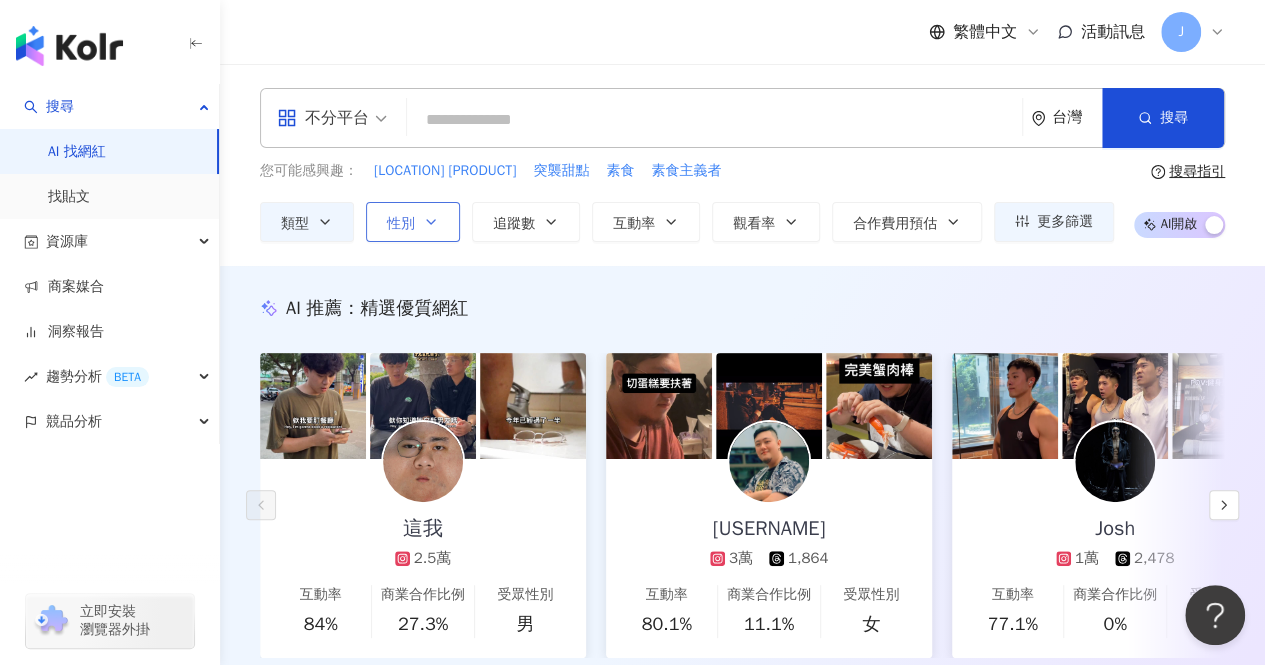 click 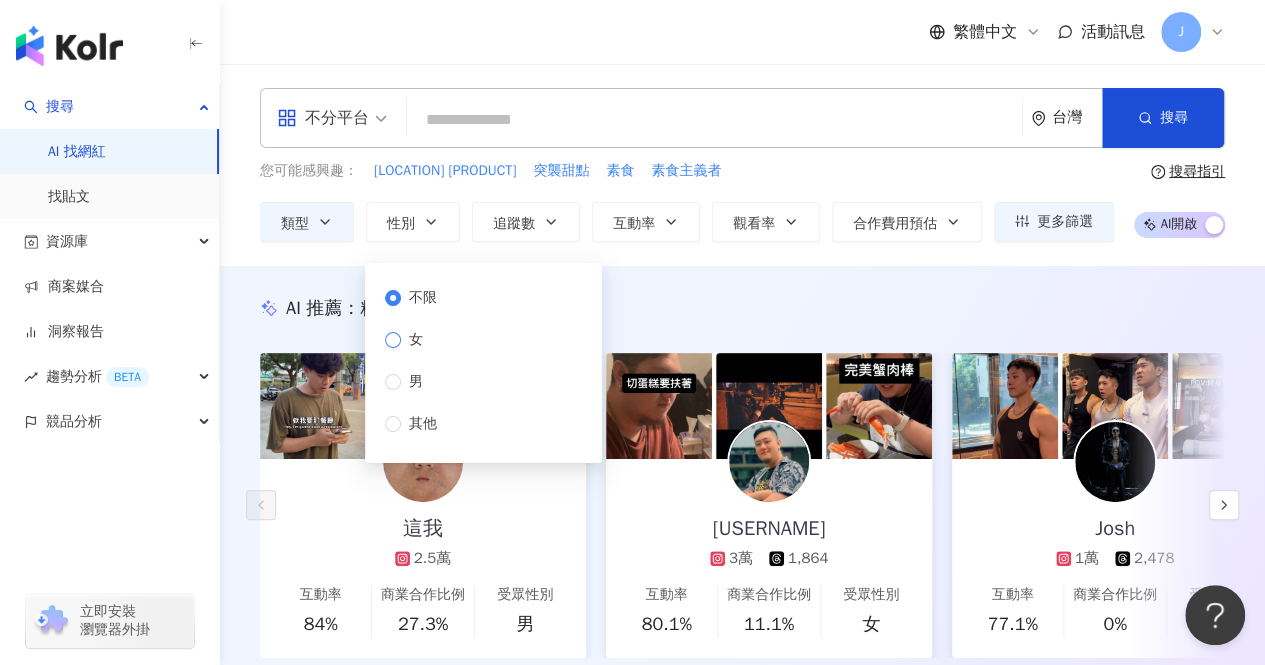 click on "女" at bounding box center (416, 340) 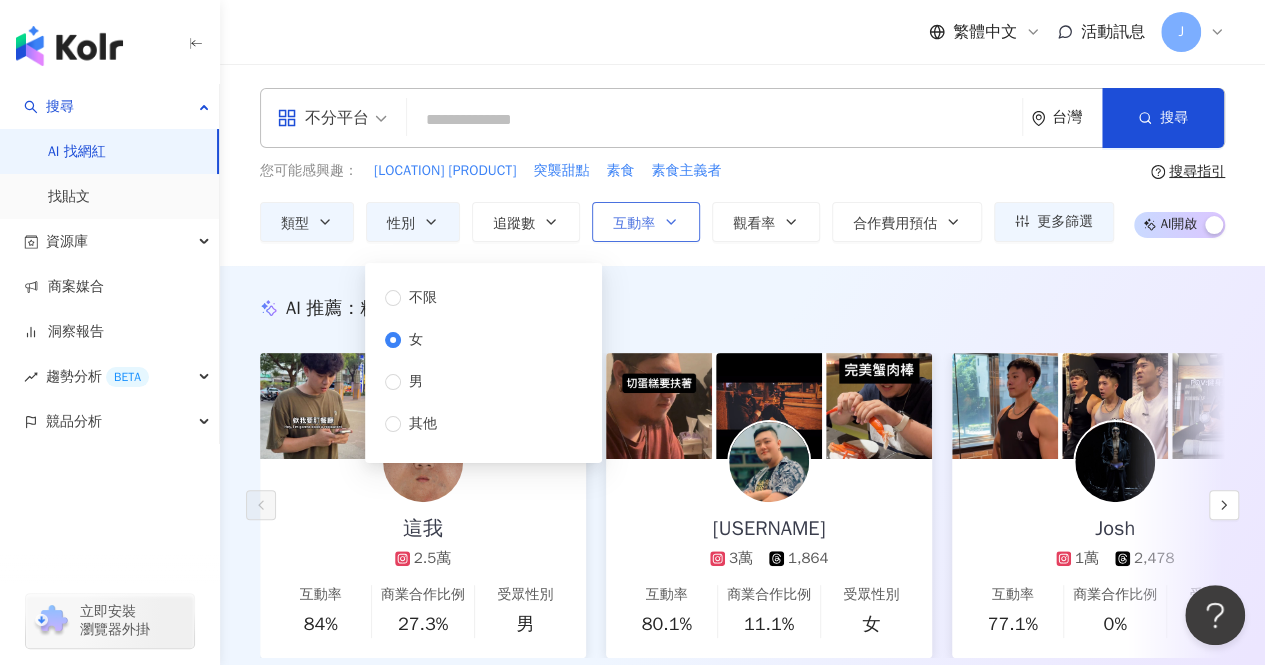 click 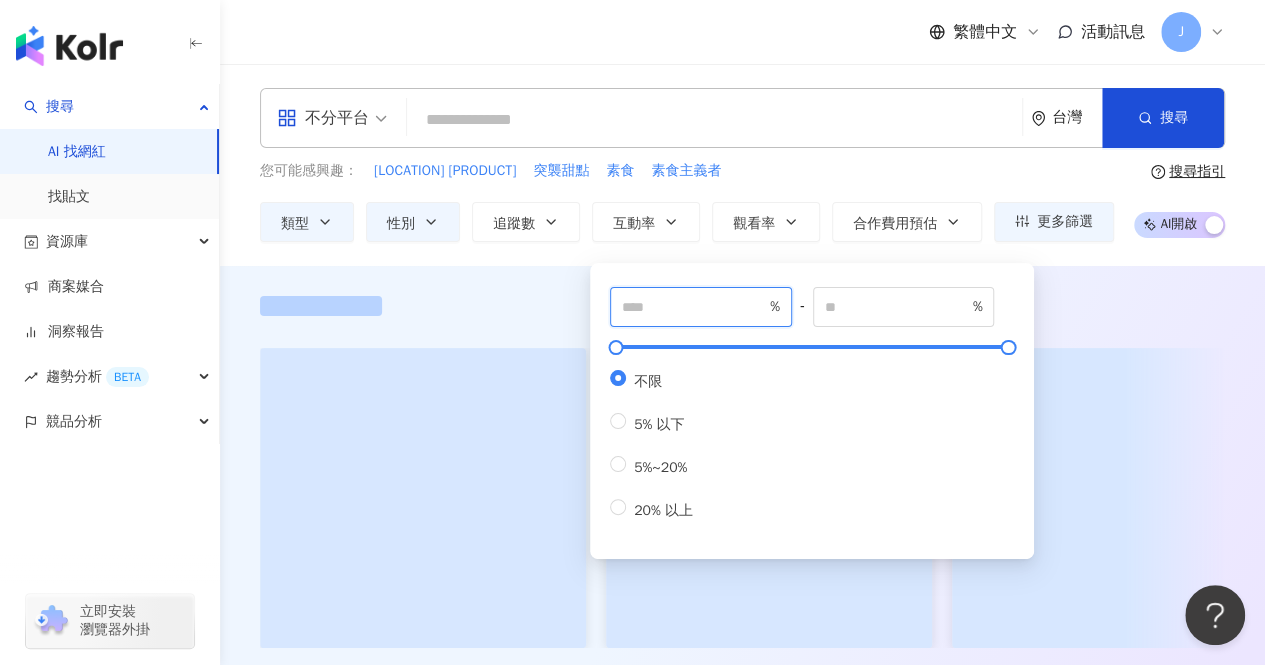 click at bounding box center (694, 307) 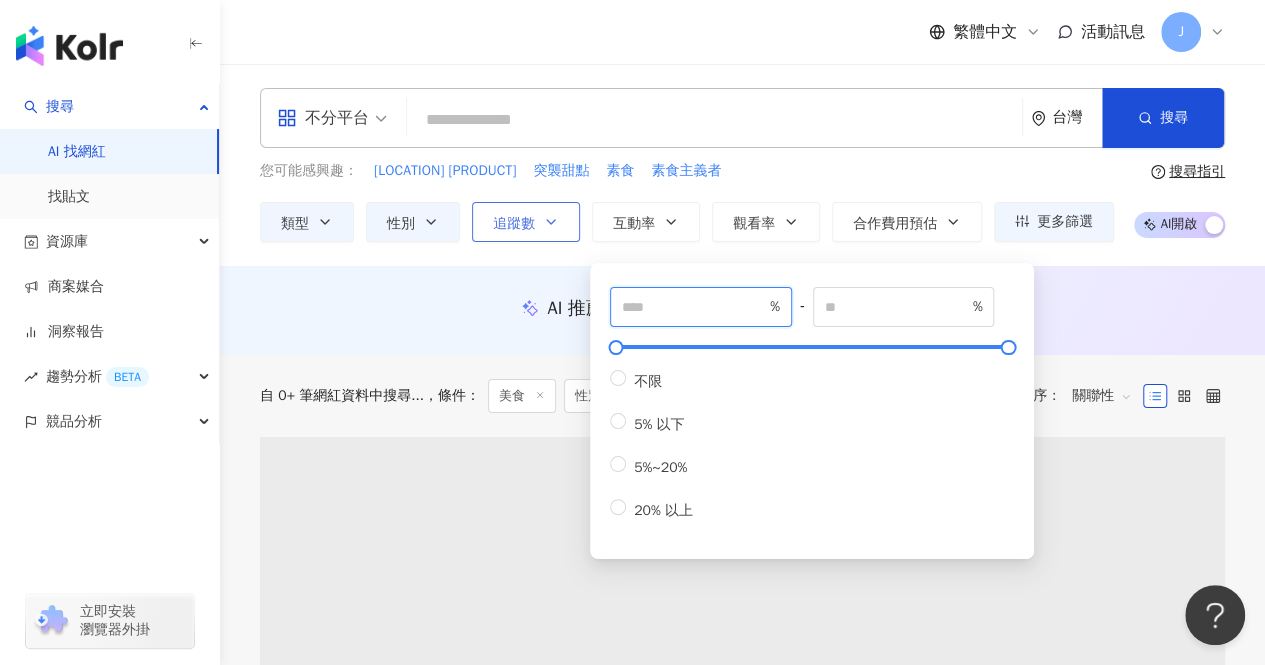 type on "*" 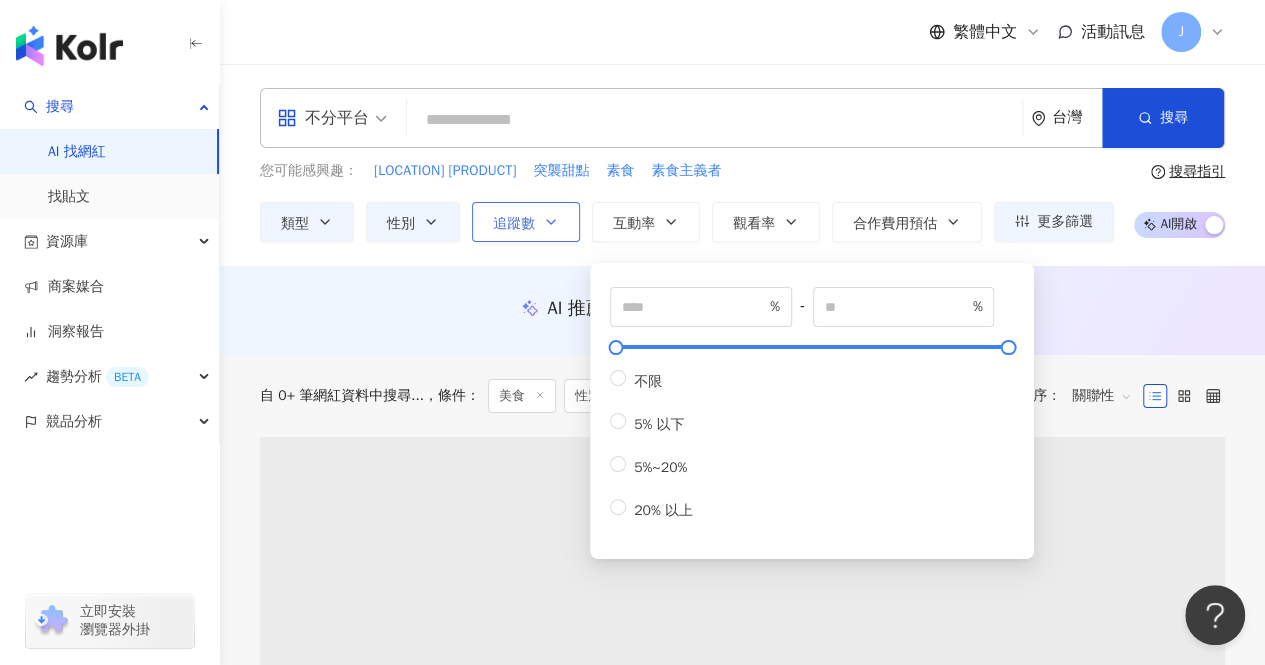 click on "追蹤數" at bounding box center [526, 222] 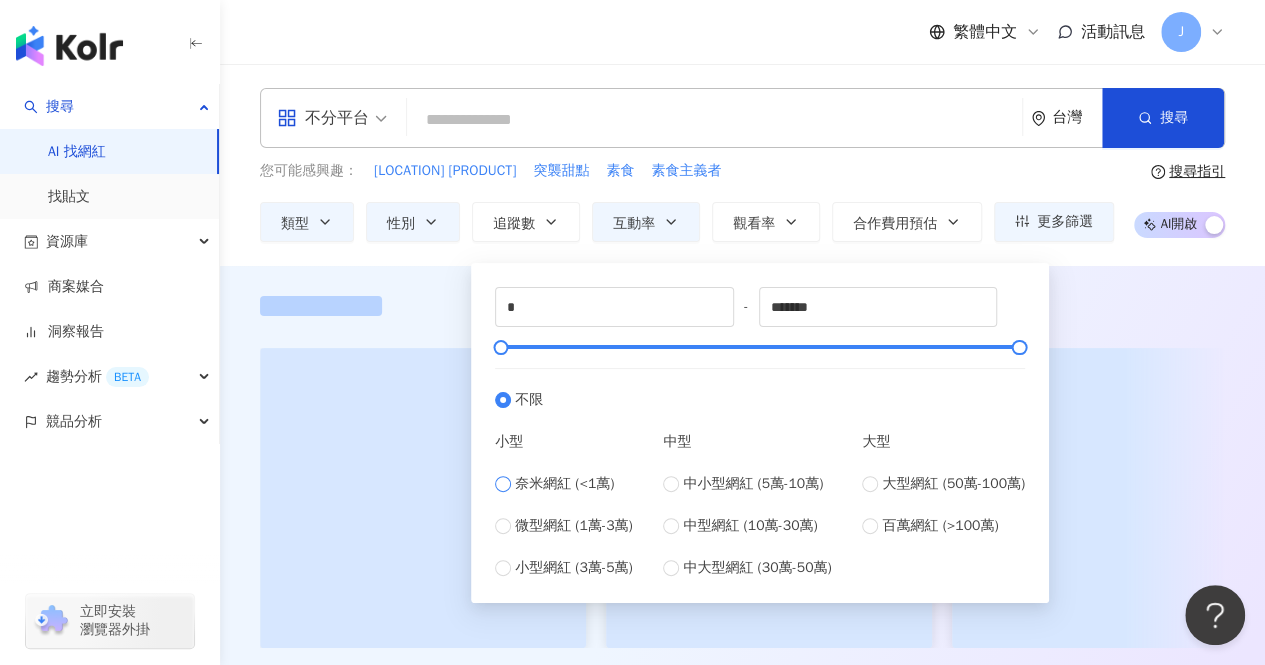 click on "奈米網紅 (<1萬)" at bounding box center (564, 484) 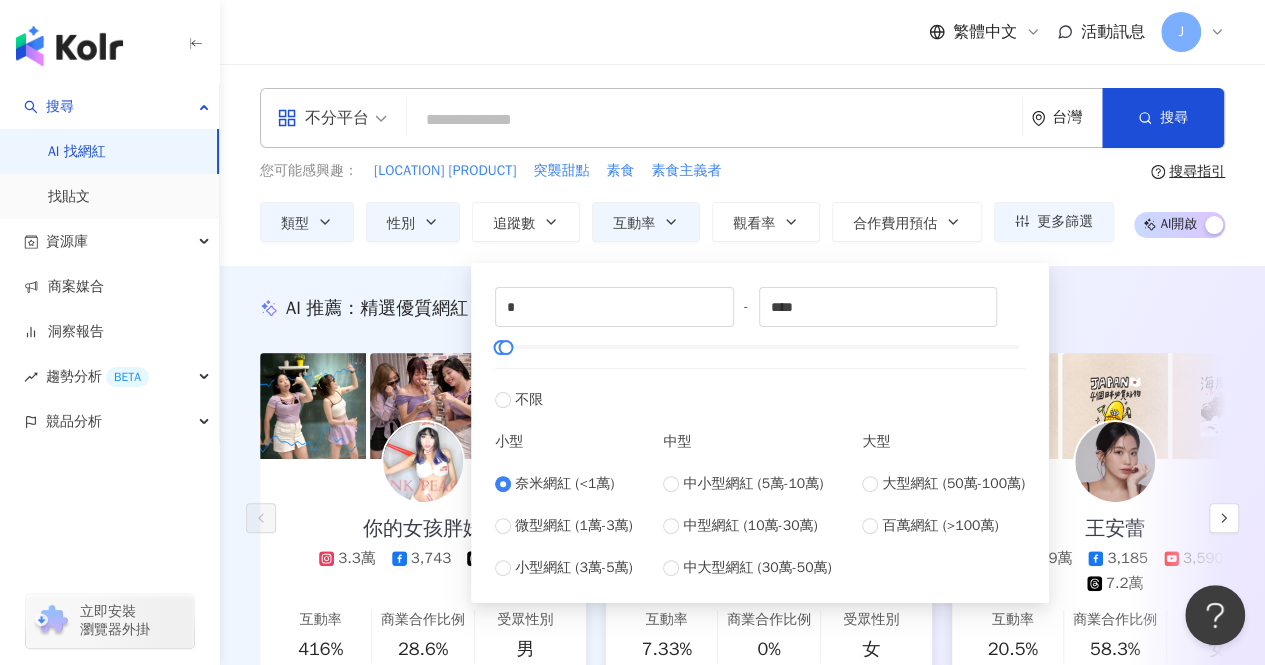 click on "您可能感興趣： 新竹超強的厚餡達克瓦茲  突襲甜點  素食  素食主義者" at bounding box center (687, 171) 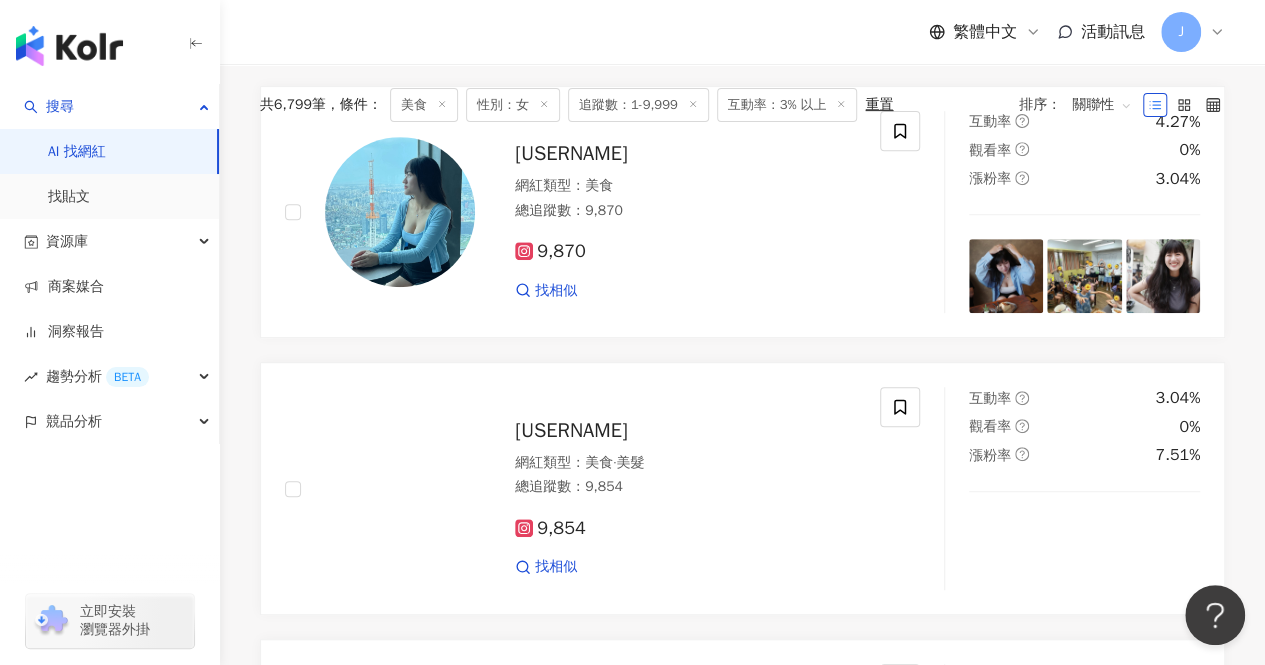 scroll, scrollTop: 0, scrollLeft: 0, axis: both 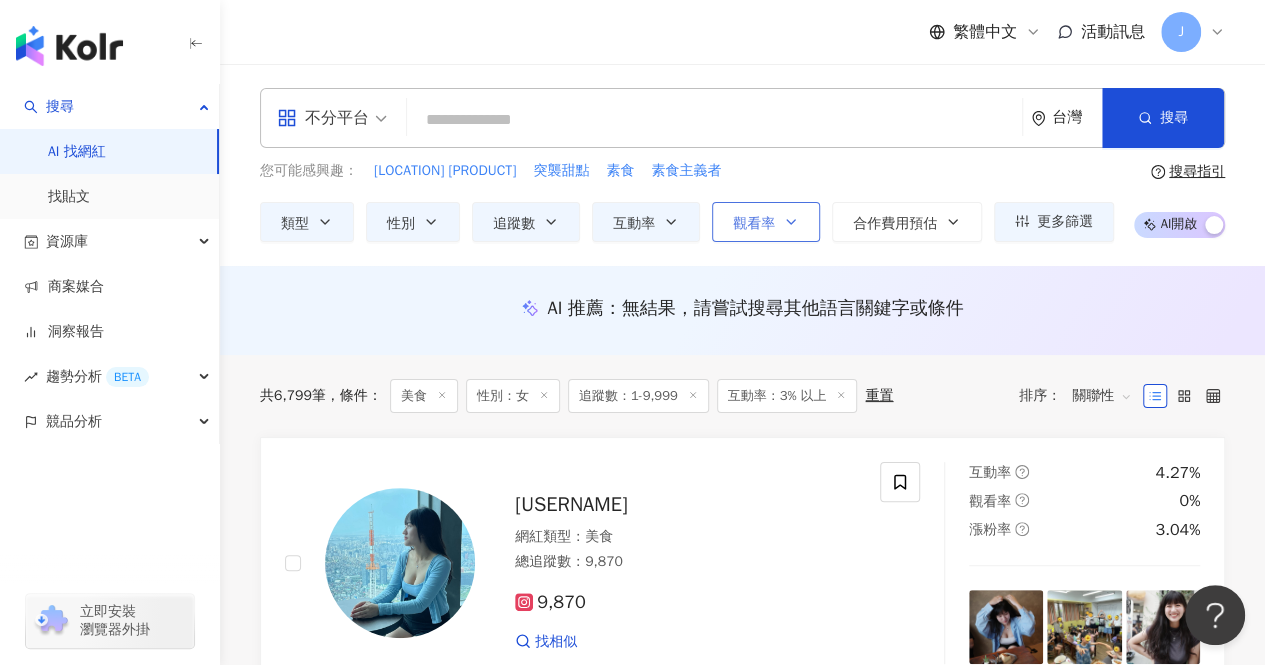 click 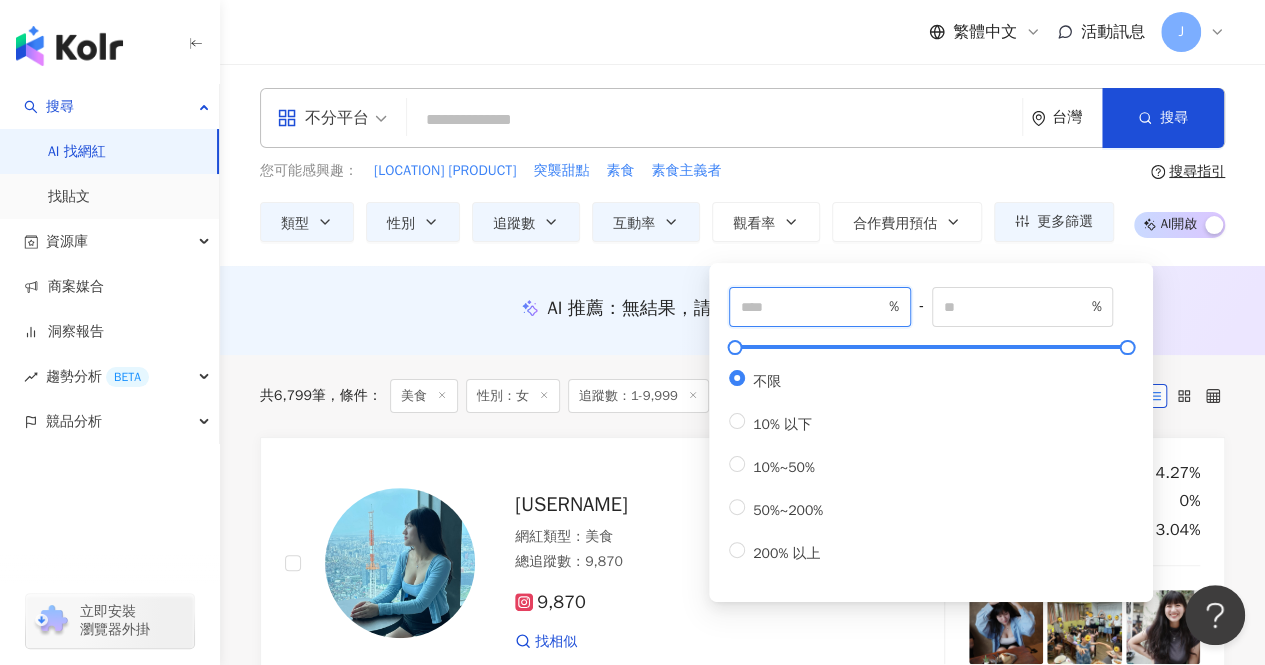 click at bounding box center [813, 307] 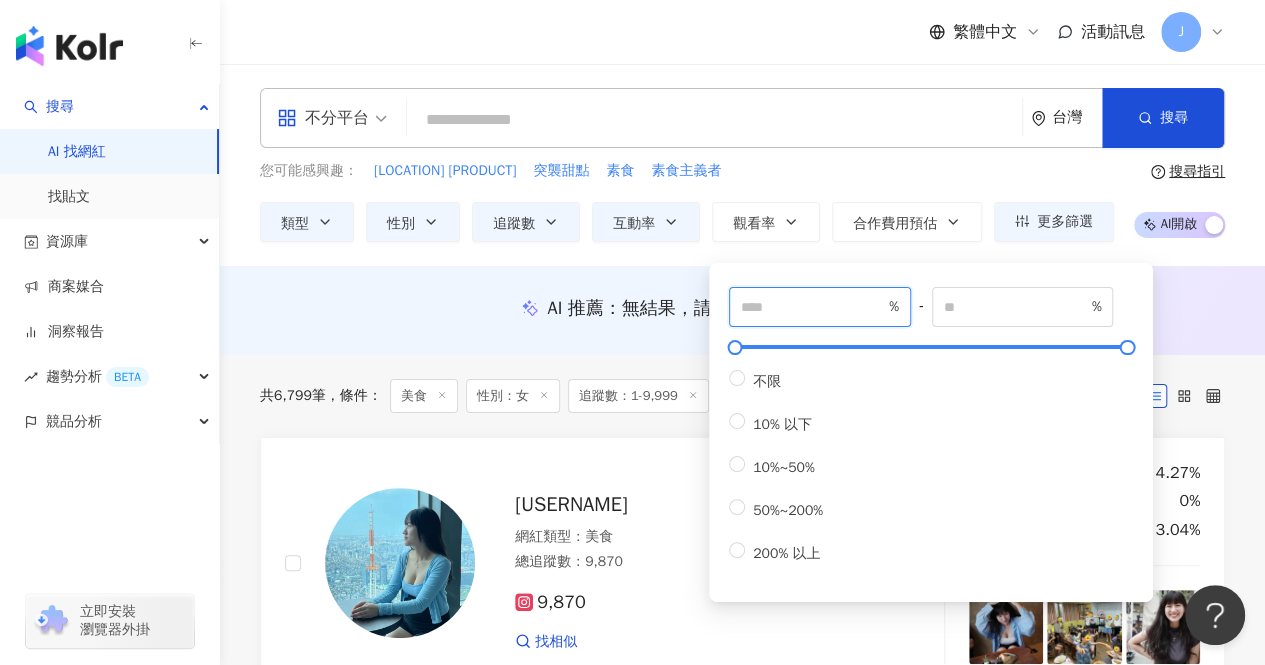 type on "*" 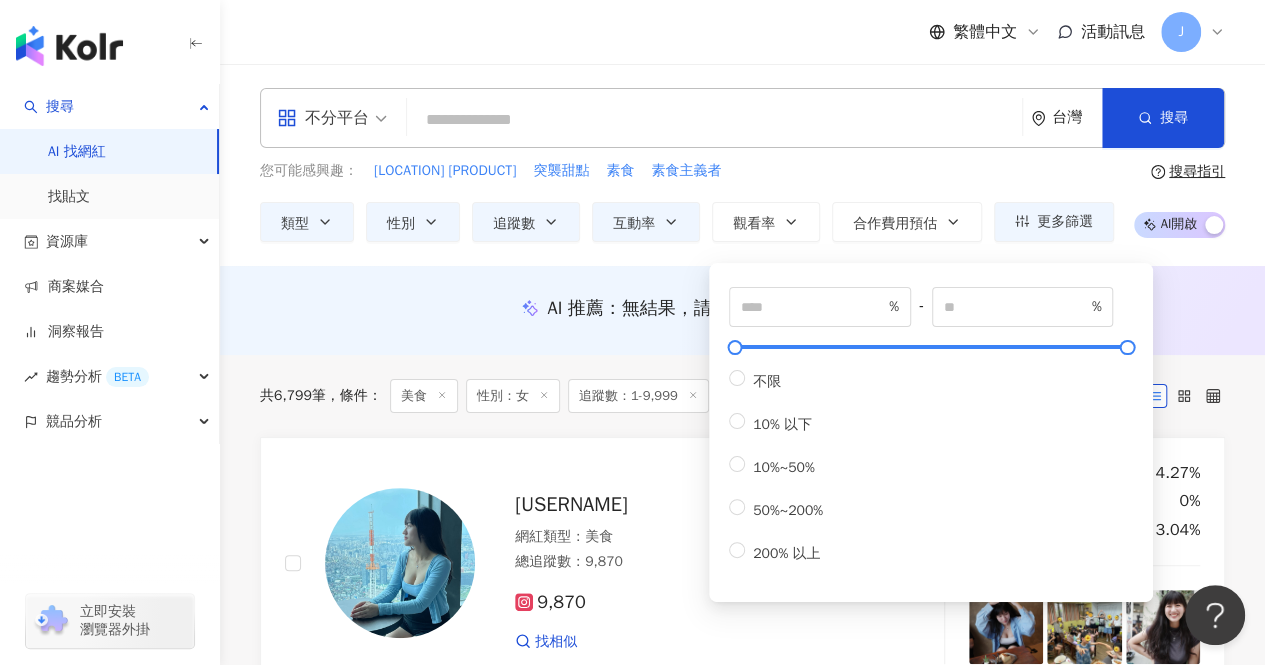 click on "您可能感興趣： 新竹超強的厚餡達克瓦茲  突襲甜點  素食  素食主義者" at bounding box center (687, 171) 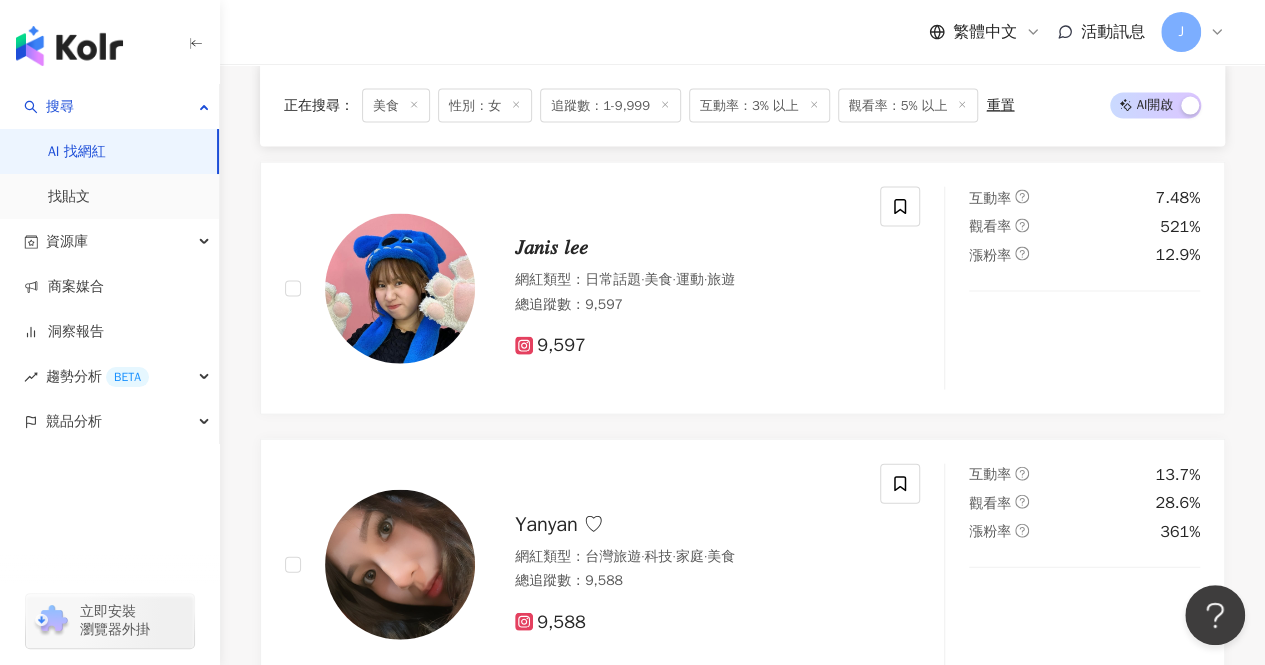 scroll, scrollTop: 2035, scrollLeft: 0, axis: vertical 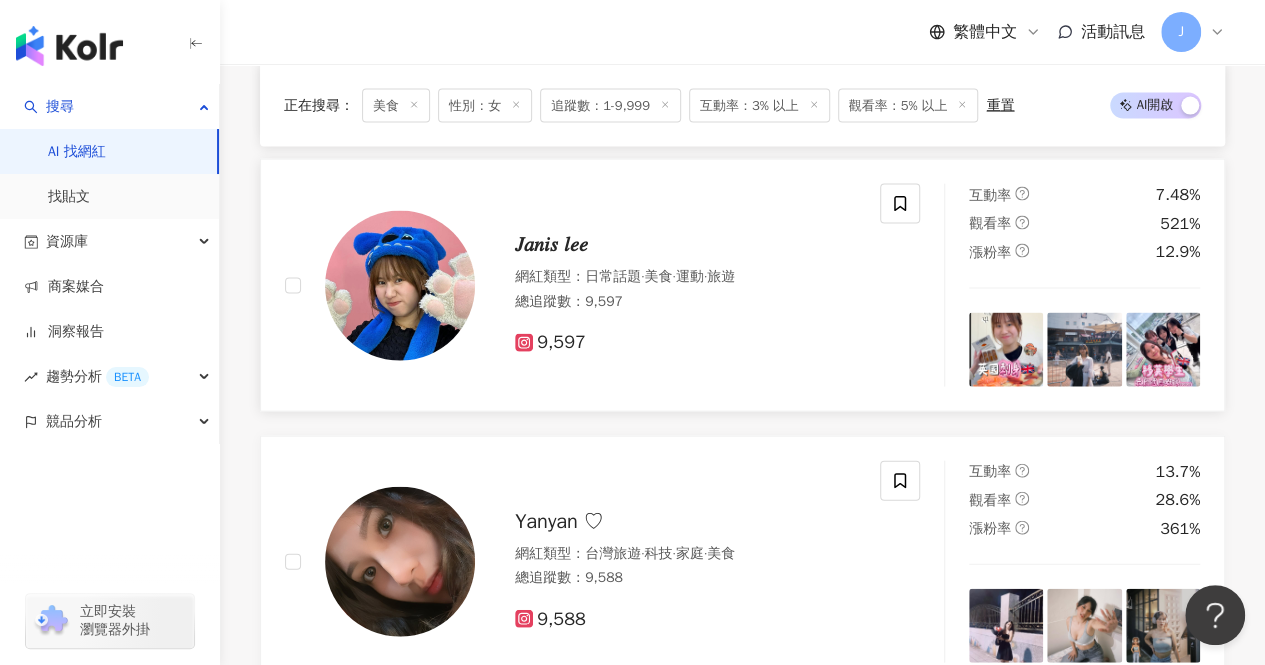click on "𝐽𝑎𝑛𝑖𝑠 𝑙𝑒𝑒" at bounding box center [551, 244] 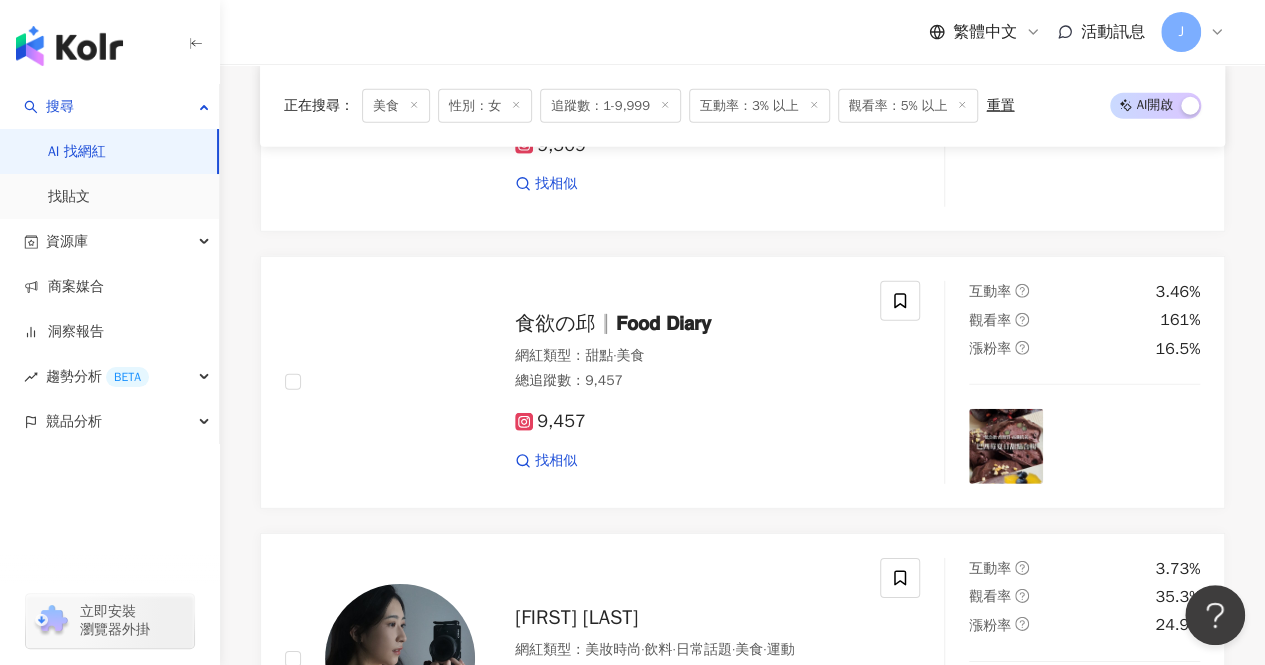 scroll, scrollTop: 2771, scrollLeft: 0, axis: vertical 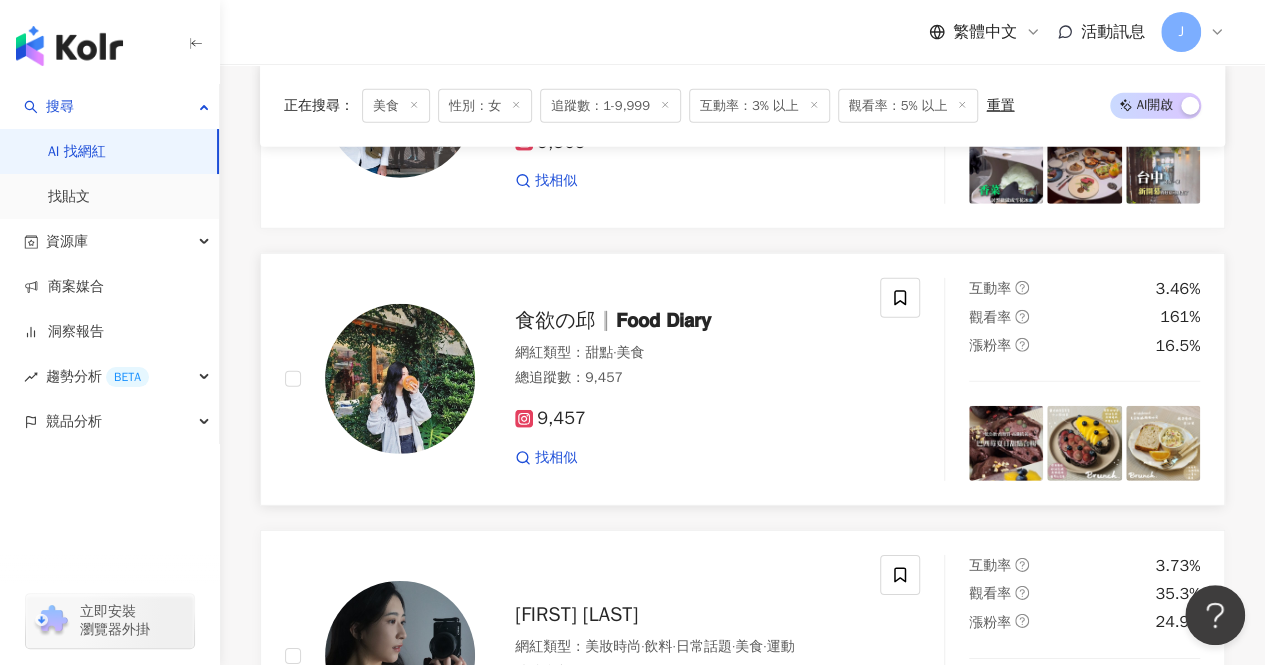 click on "食欲の邱║𝗙𝗼𝗼𝗱 𝗗𝗶𝗮𝗿𝘆" at bounding box center [612, 320] 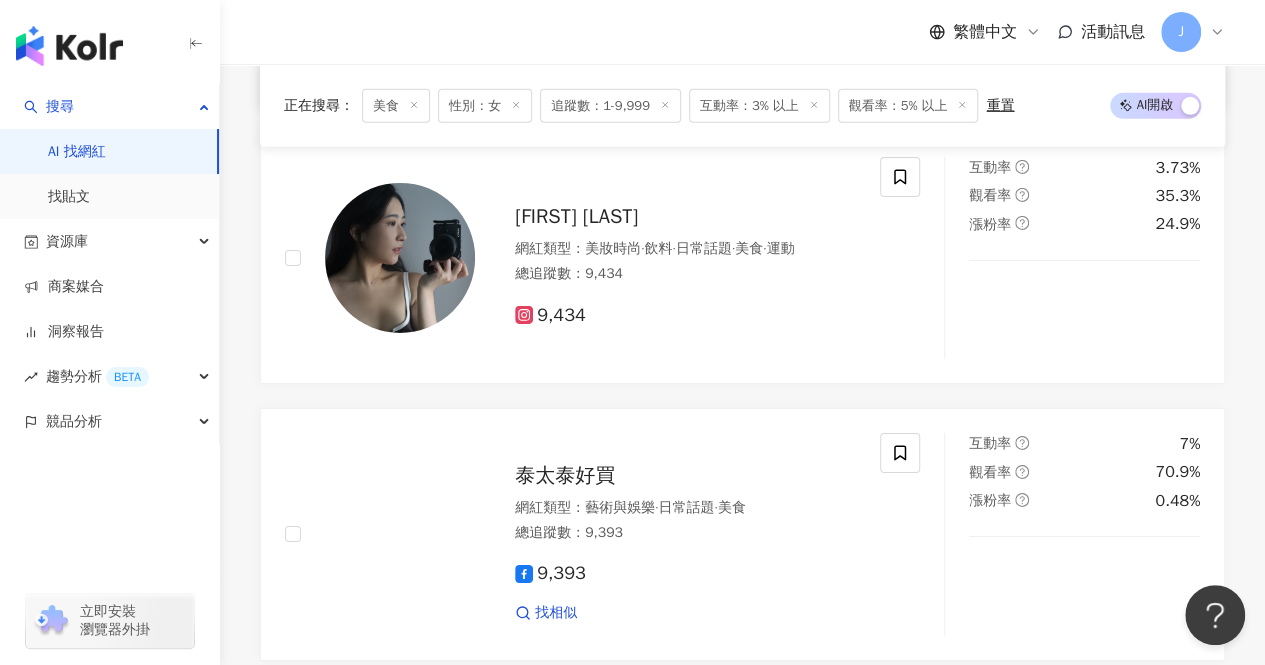 scroll, scrollTop: 3168, scrollLeft: 0, axis: vertical 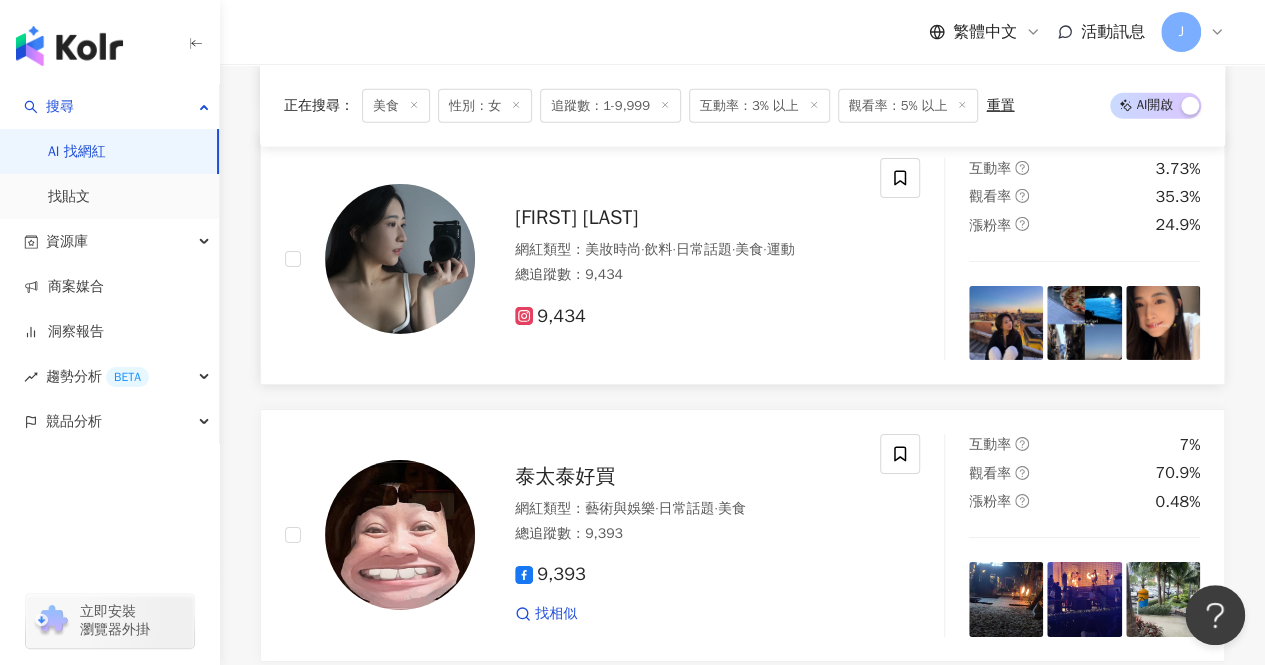 click on "Collins" at bounding box center (576, 217) 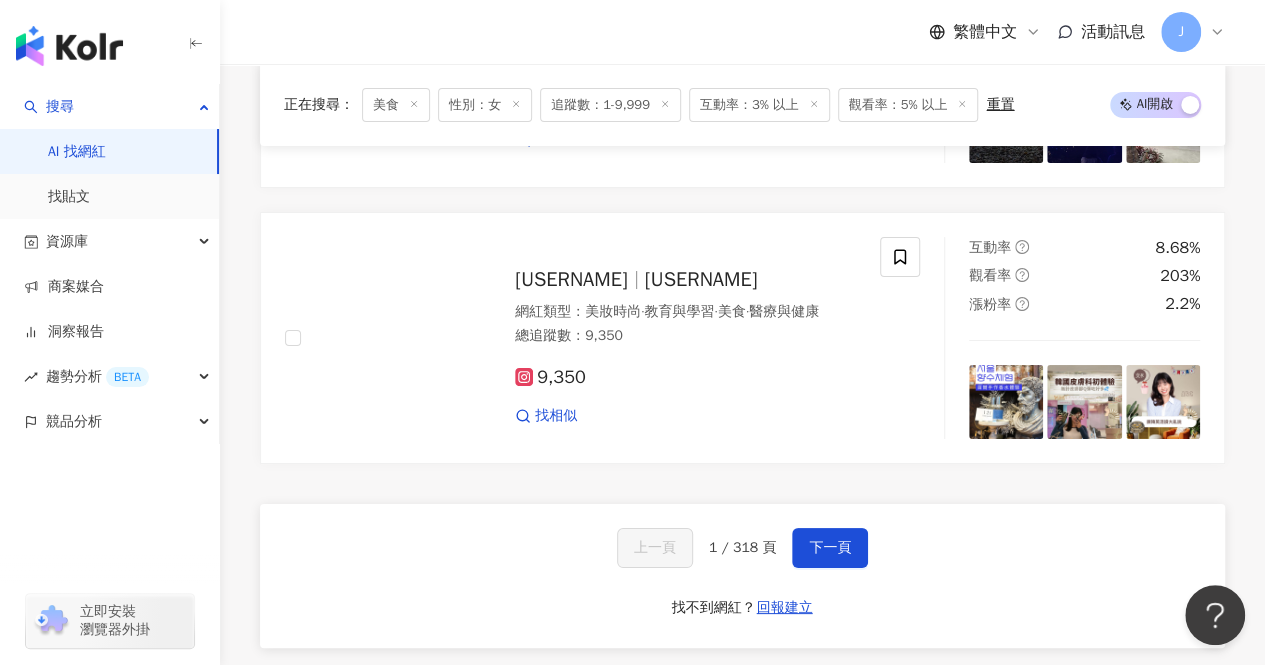 scroll, scrollTop: 3648, scrollLeft: 0, axis: vertical 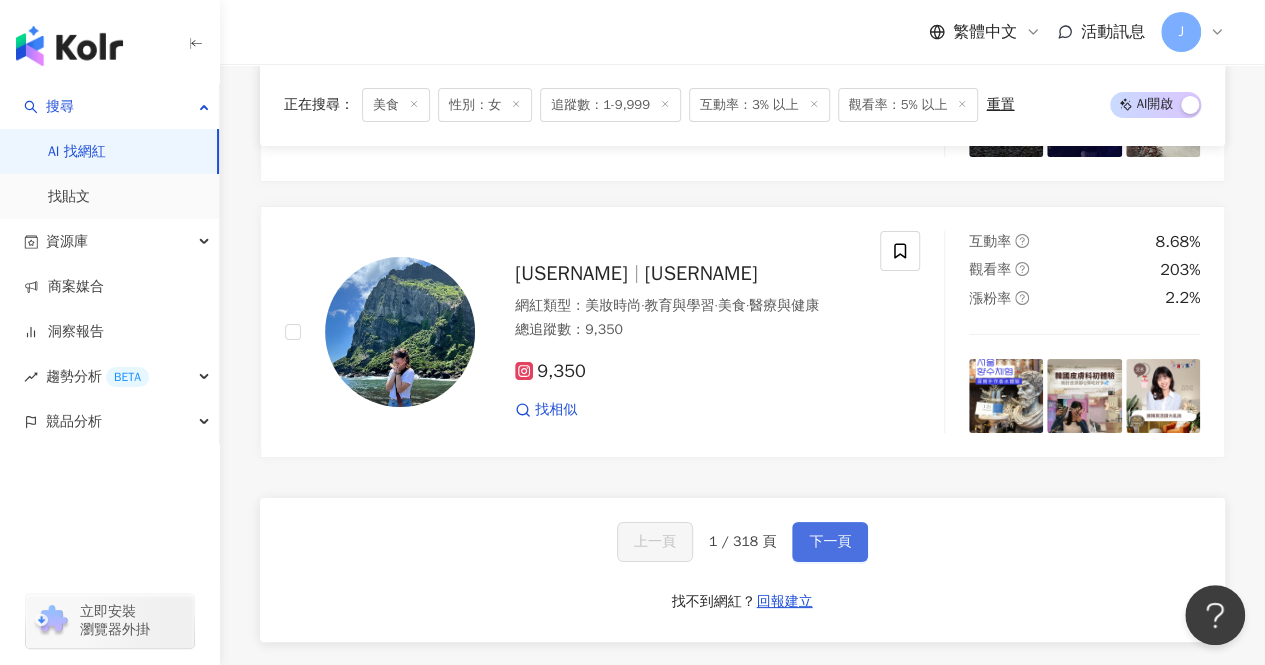 click on "下一頁" at bounding box center [830, 542] 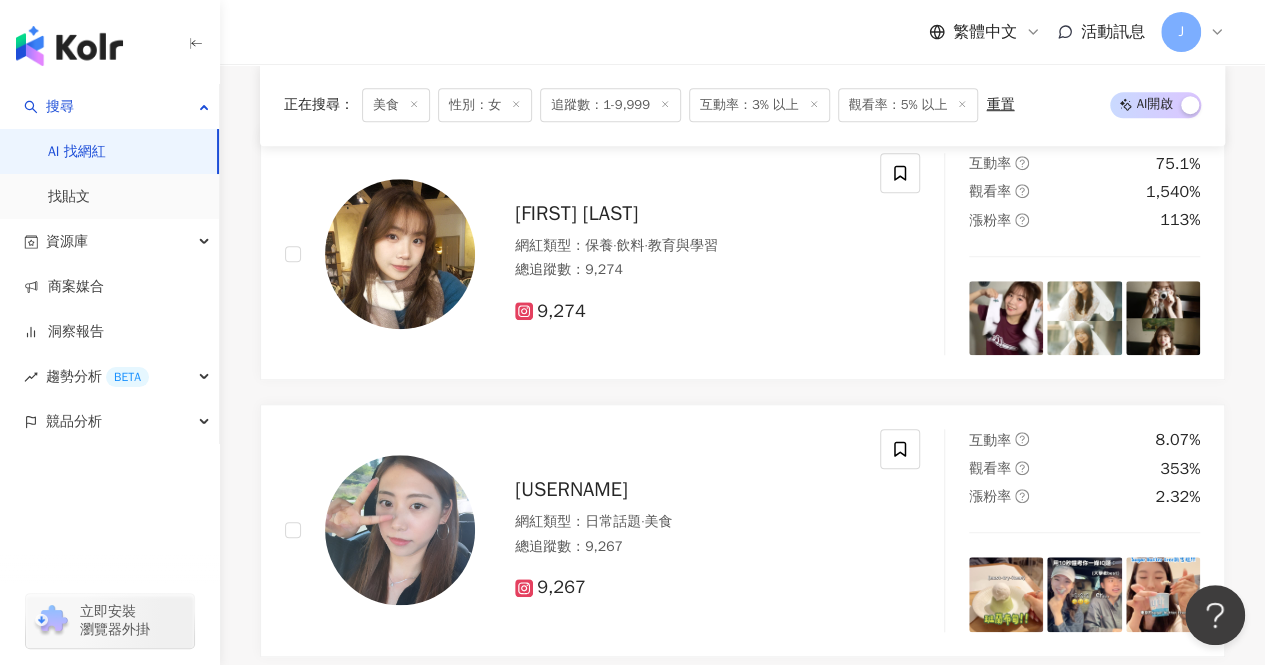 scroll, scrollTop: 684, scrollLeft: 0, axis: vertical 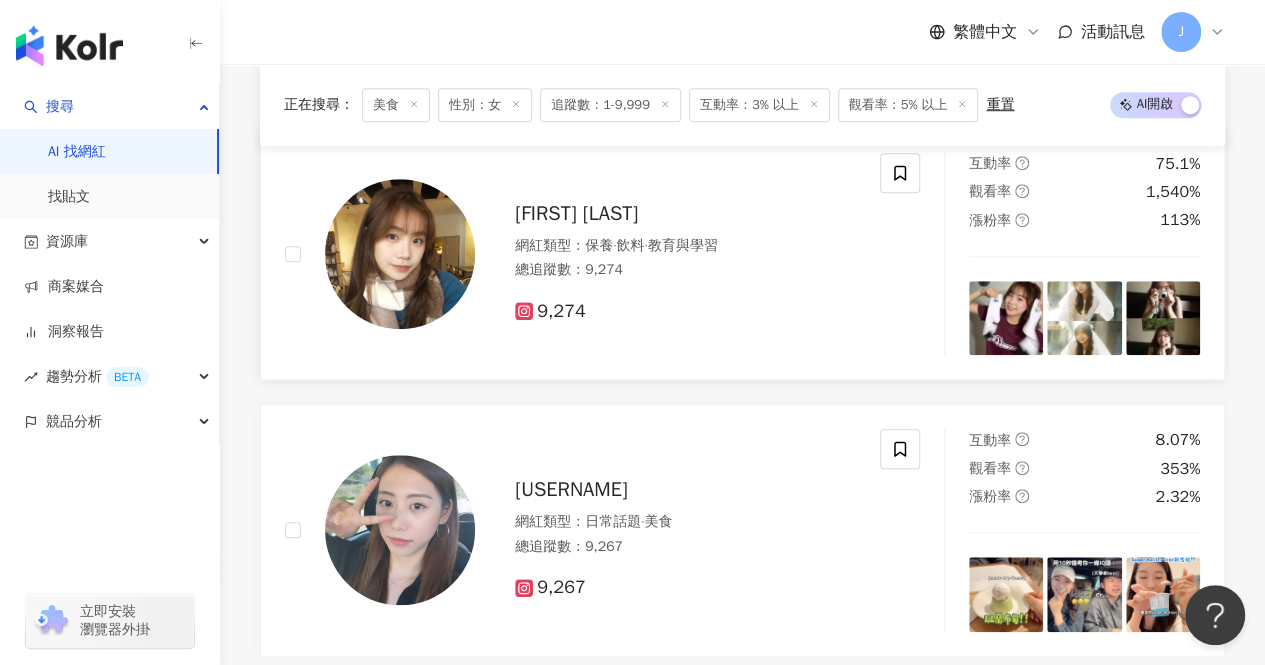 click on "蔡尹千" at bounding box center (576, 213) 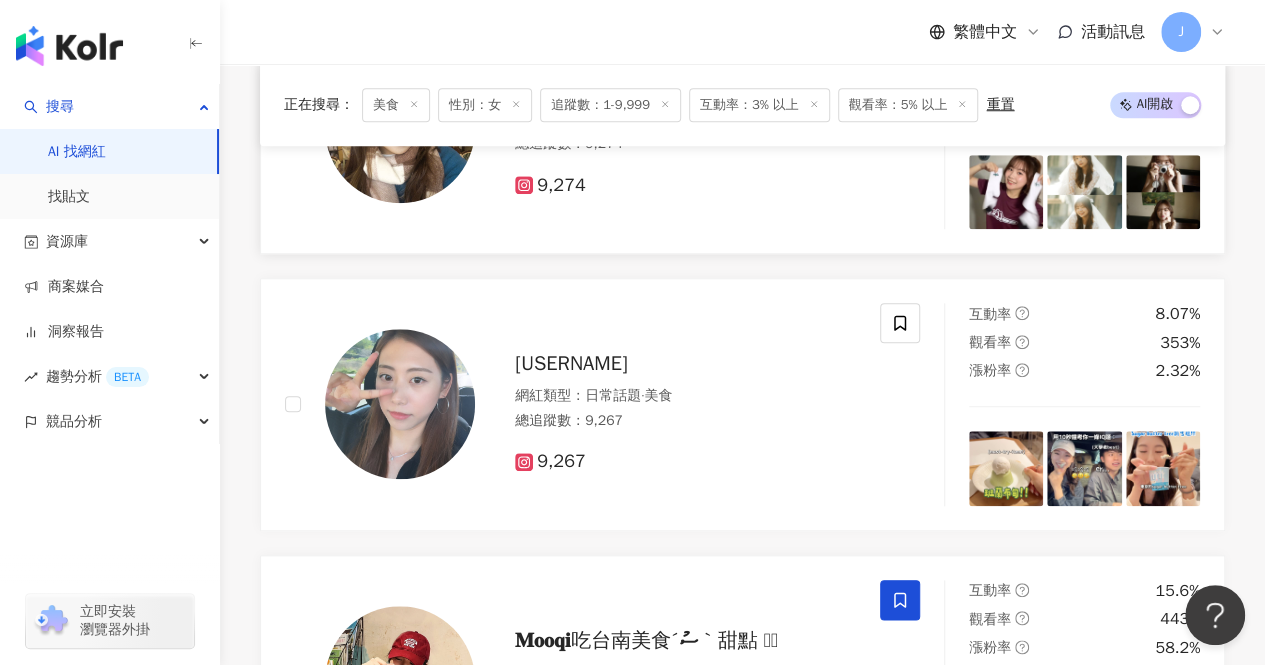 scroll, scrollTop: 844, scrollLeft: 0, axis: vertical 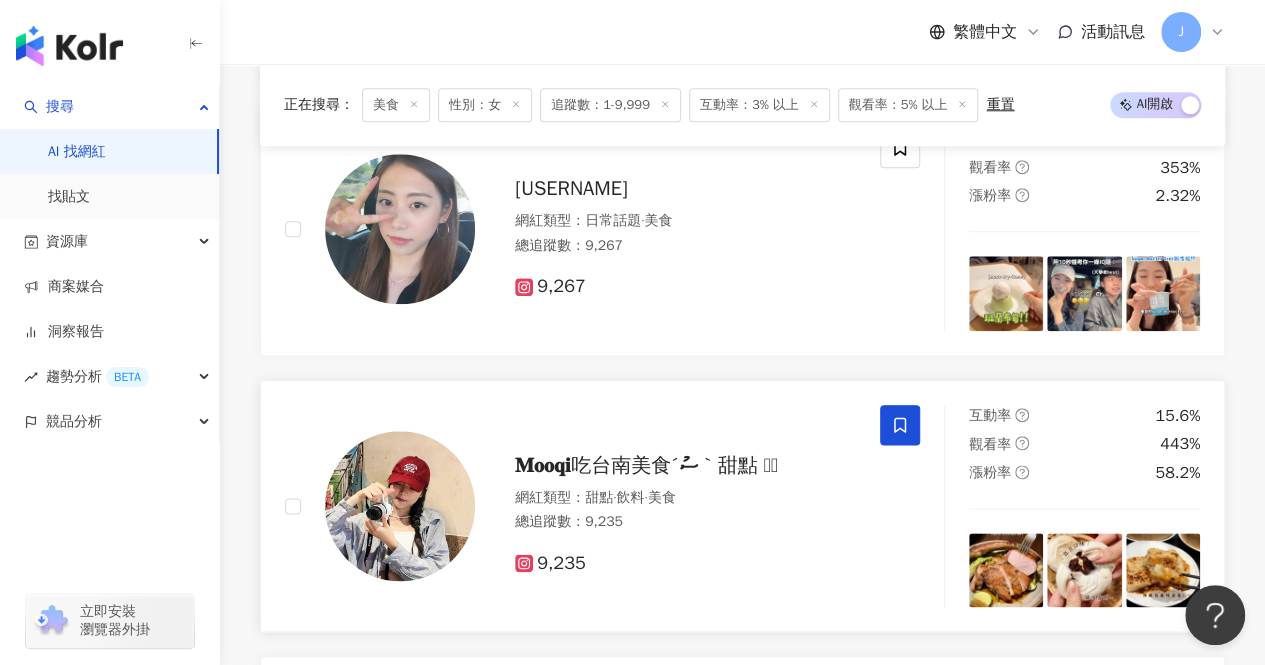 click on "𝐌𝐨𝐨𝐪𝐢吃台南美食´ސު｀甜點 𓈒𓂂" at bounding box center [646, 465] 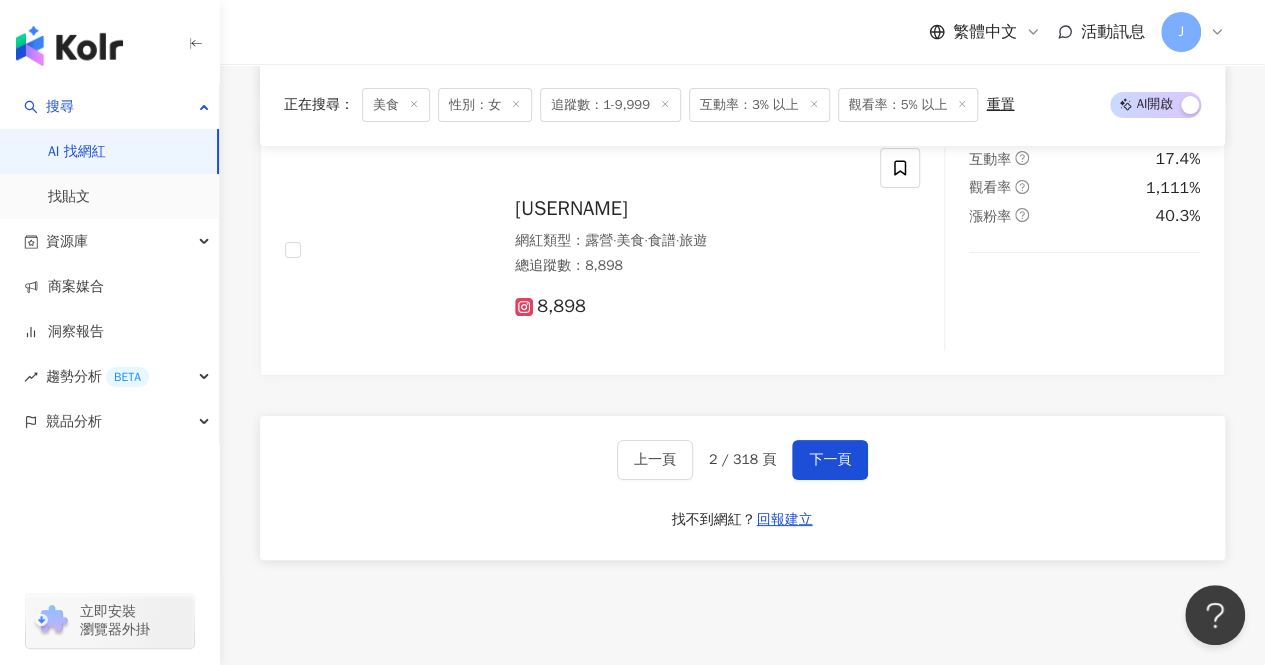 scroll, scrollTop: 3754, scrollLeft: 0, axis: vertical 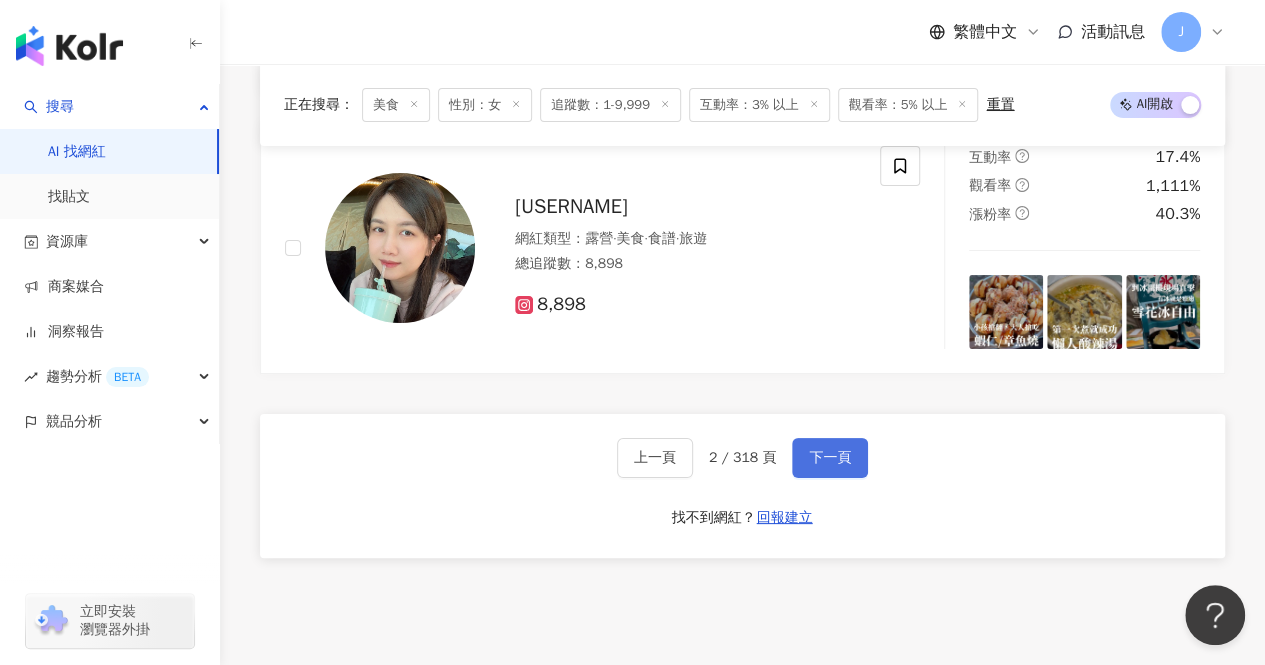 click on "下一頁" at bounding box center (830, 458) 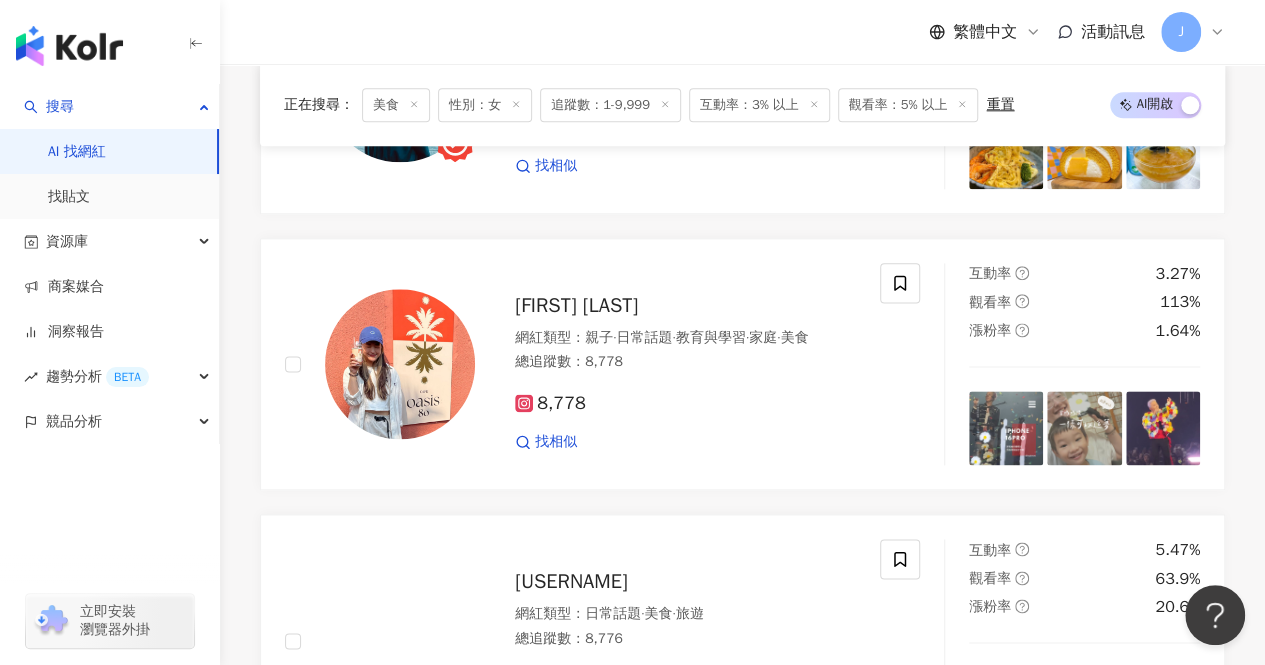 scroll, scrollTop: 1130, scrollLeft: 0, axis: vertical 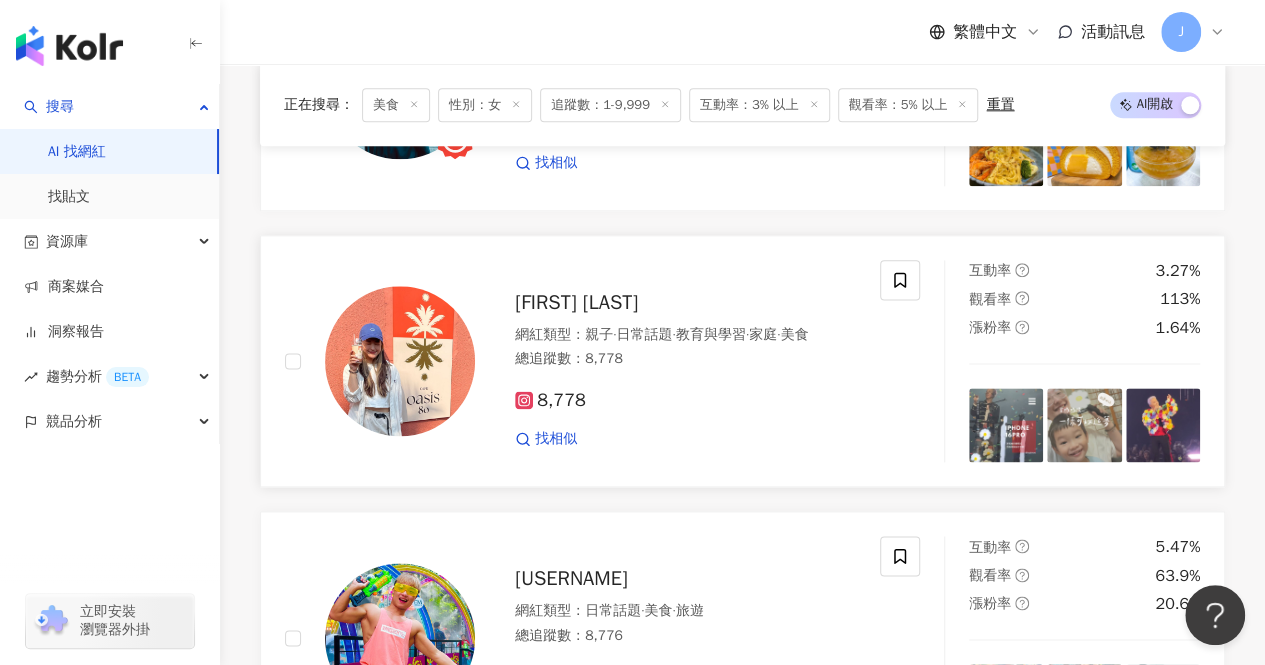 click on "Hanna x 韓納" at bounding box center (576, 302) 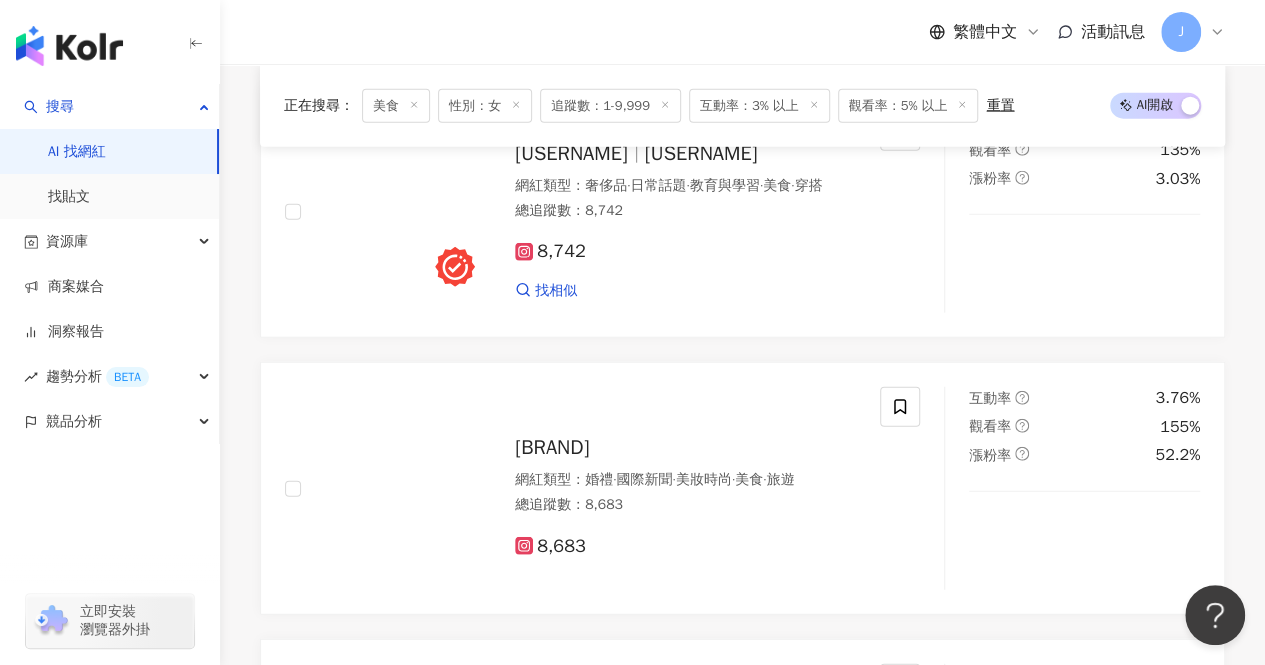 scroll, scrollTop: 2386, scrollLeft: 0, axis: vertical 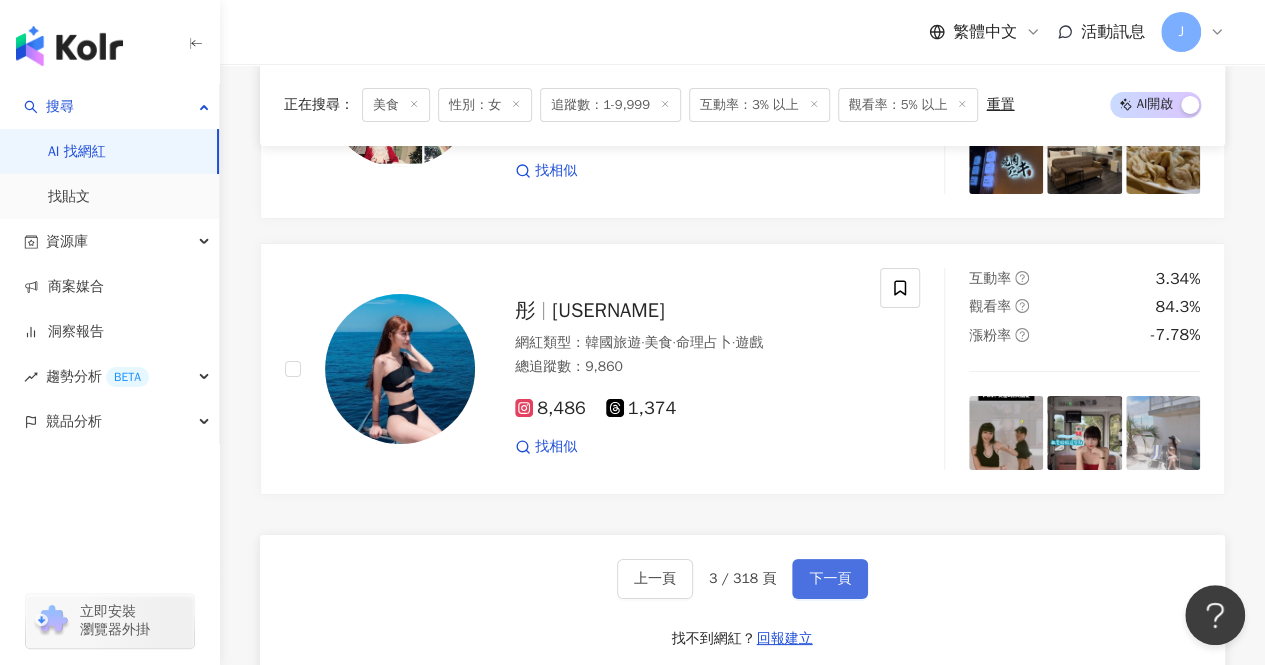 click on "下一頁" at bounding box center (830, 579) 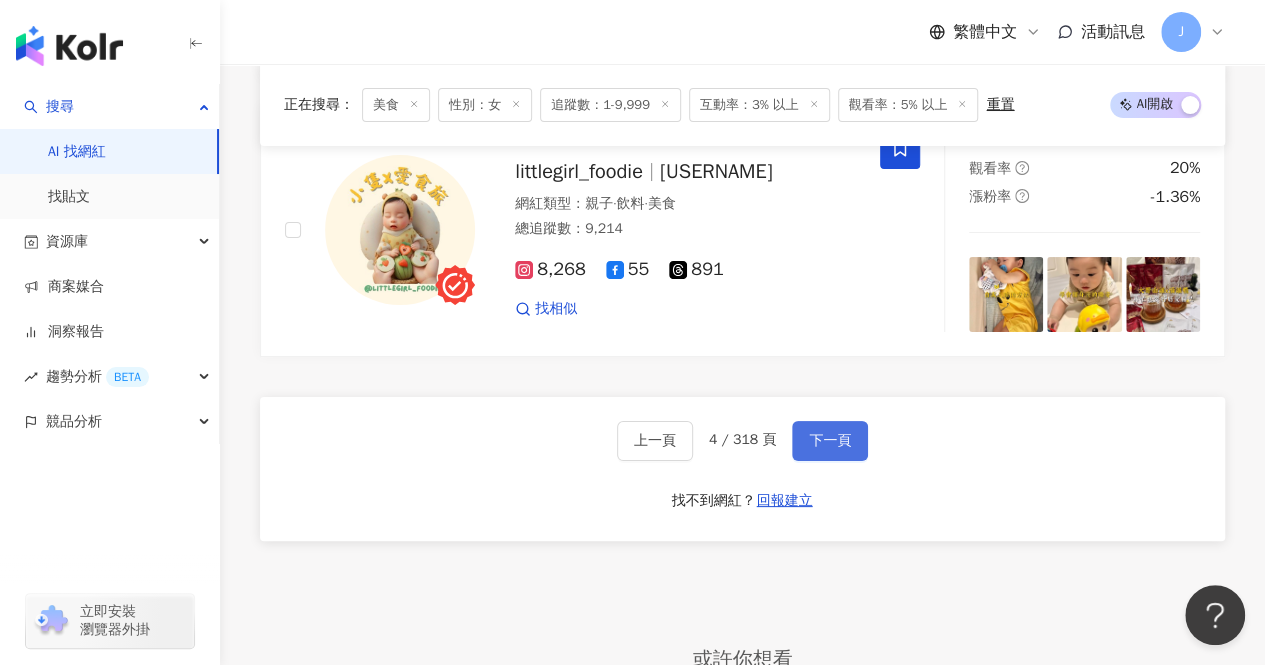 scroll, scrollTop: 3754, scrollLeft: 0, axis: vertical 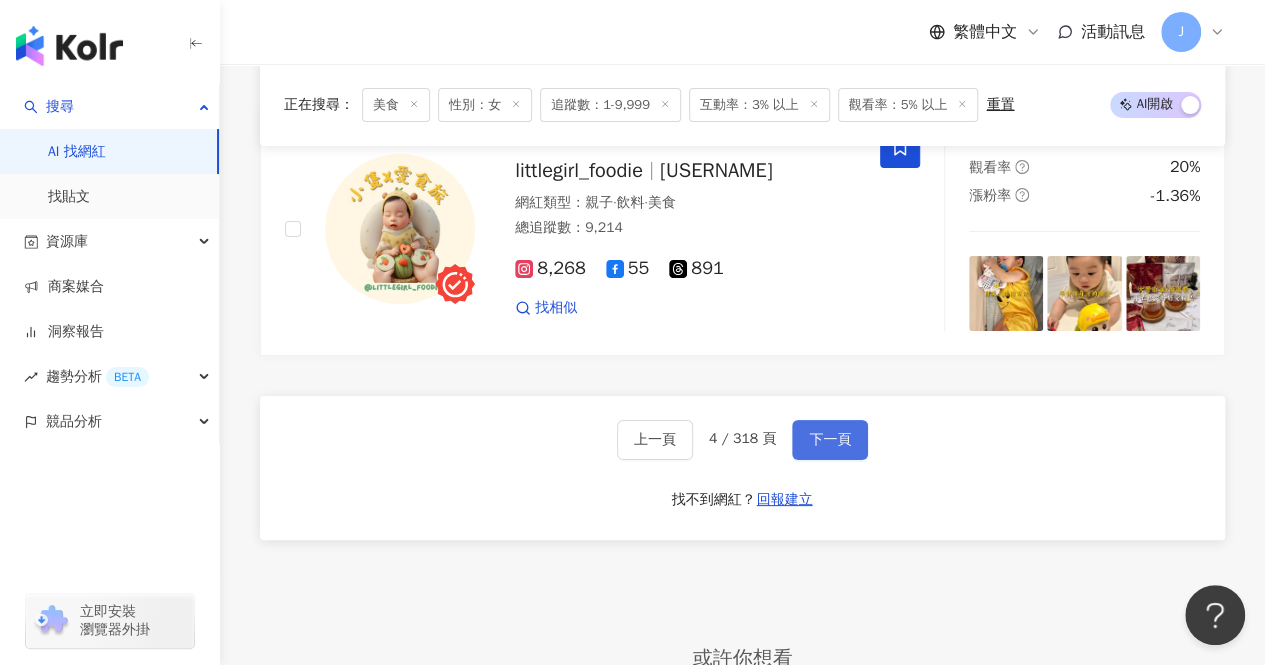 click on "下一頁" at bounding box center [830, 440] 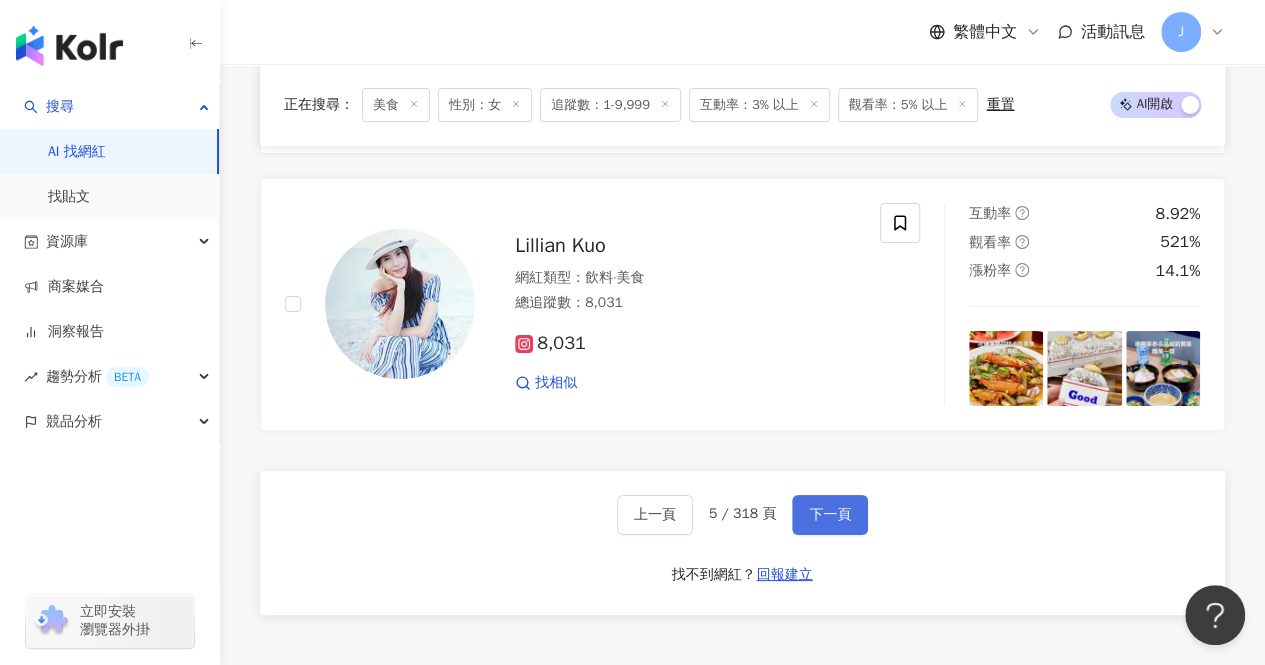 scroll, scrollTop: 3742, scrollLeft: 0, axis: vertical 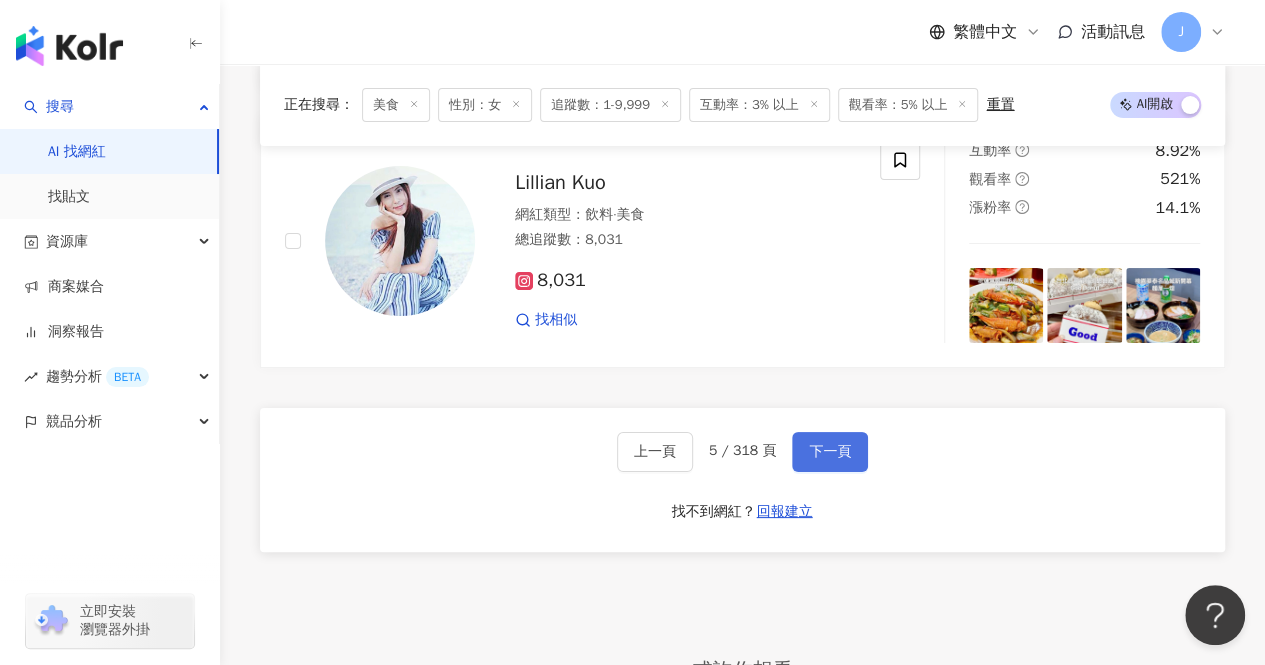click on "下一頁" at bounding box center (830, 452) 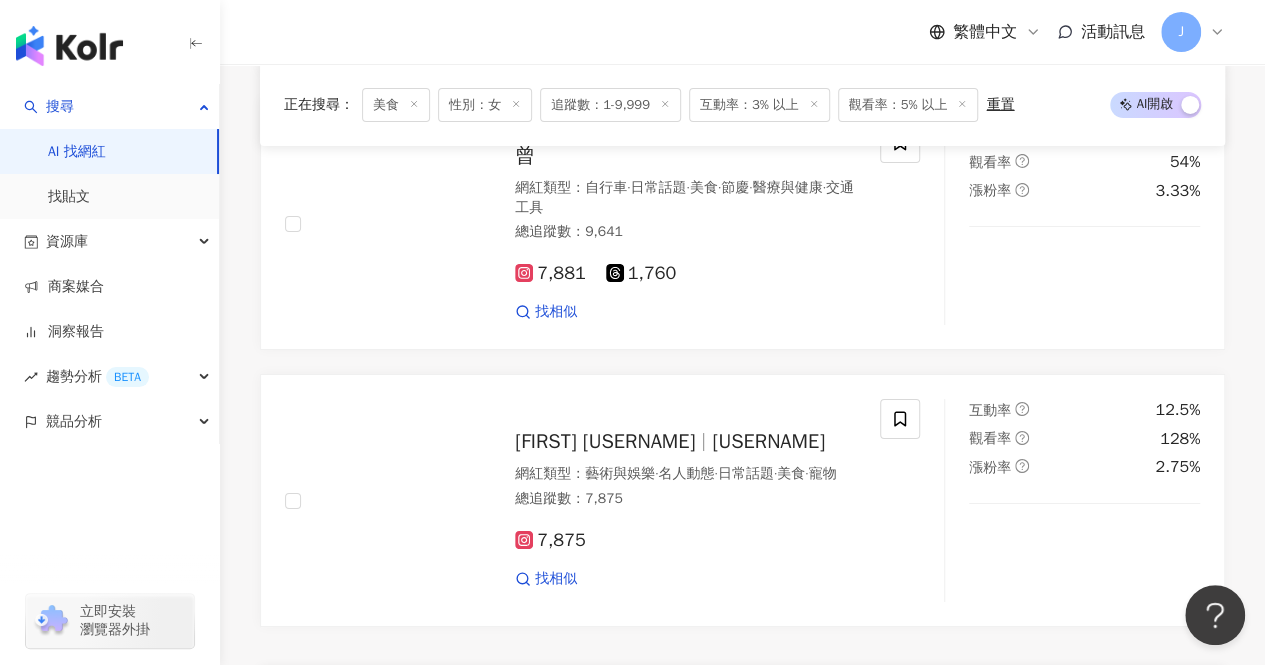 scroll, scrollTop: 3480, scrollLeft: 0, axis: vertical 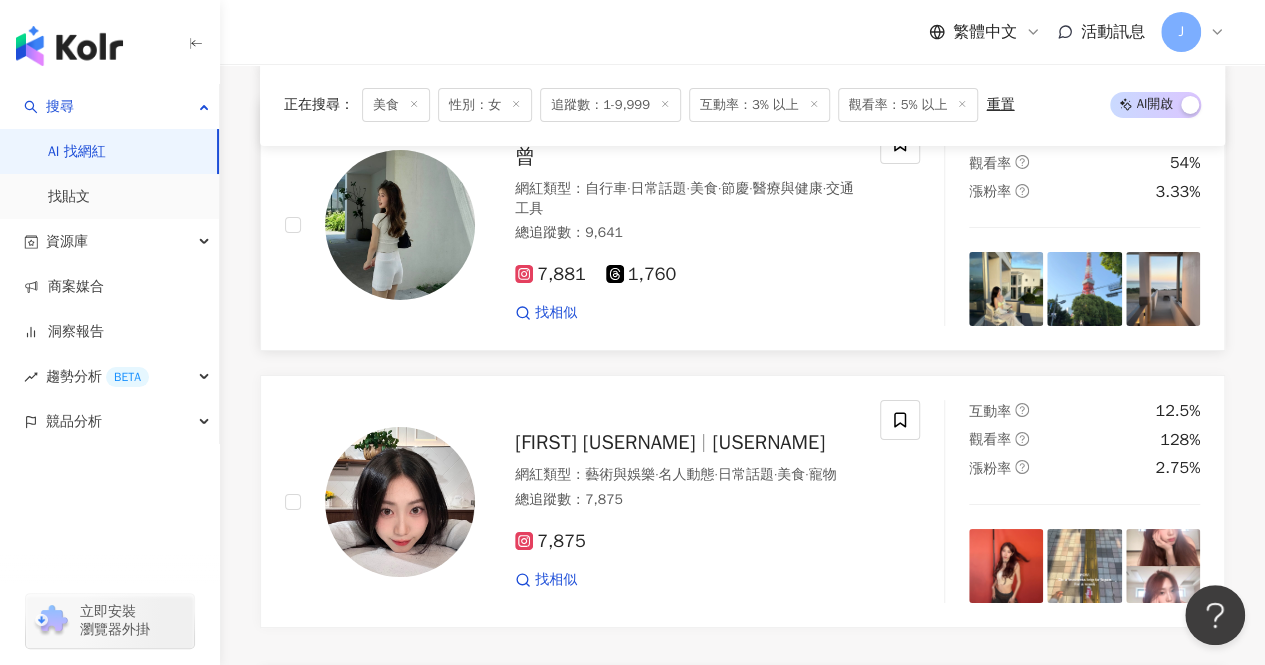click on "曾" at bounding box center [525, 156] 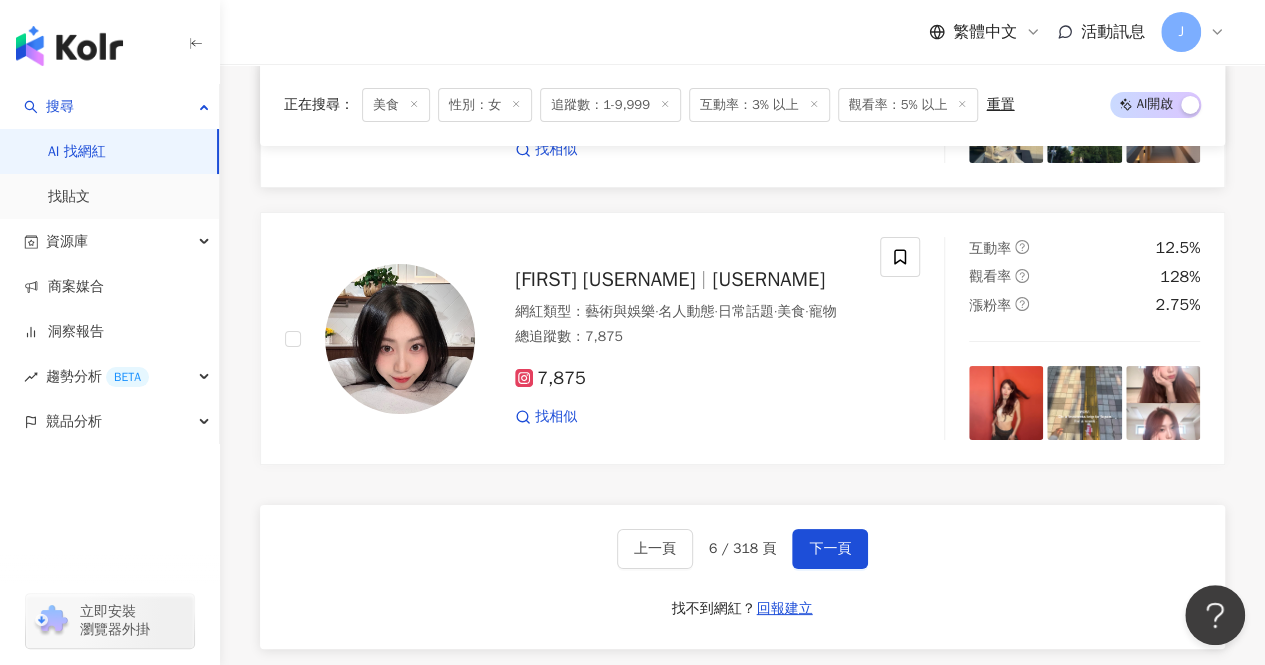 scroll, scrollTop: 3646, scrollLeft: 0, axis: vertical 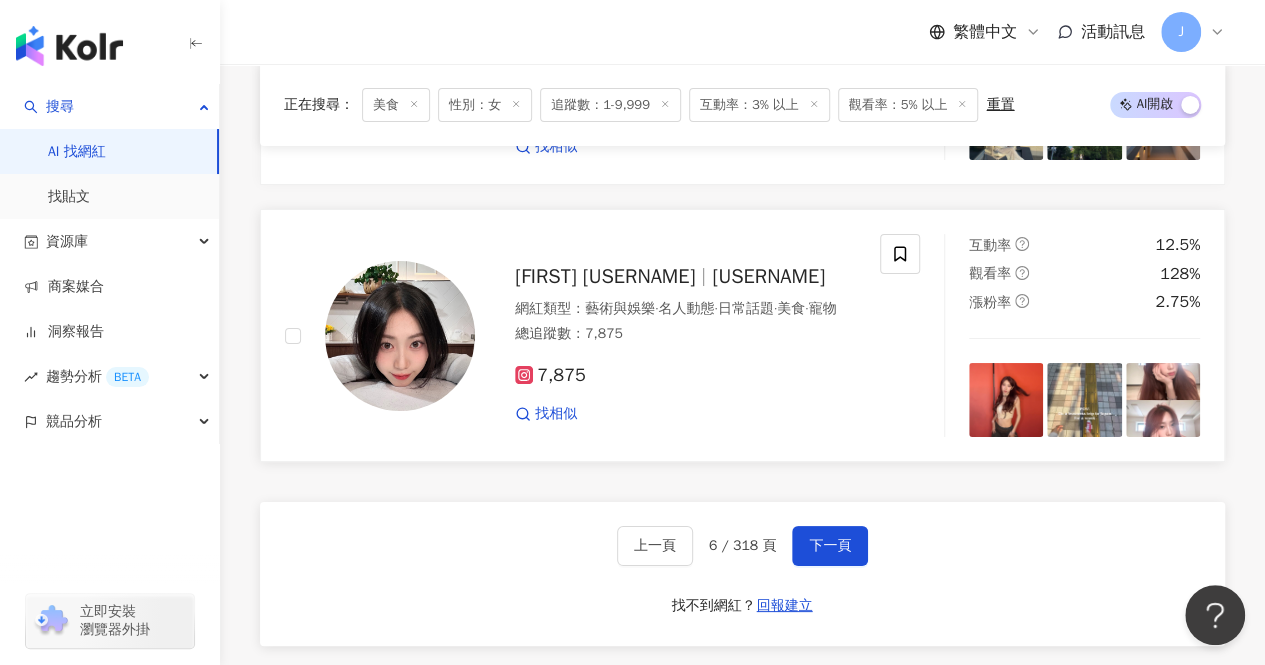 click on "ew_0505" at bounding box center (768, 276) 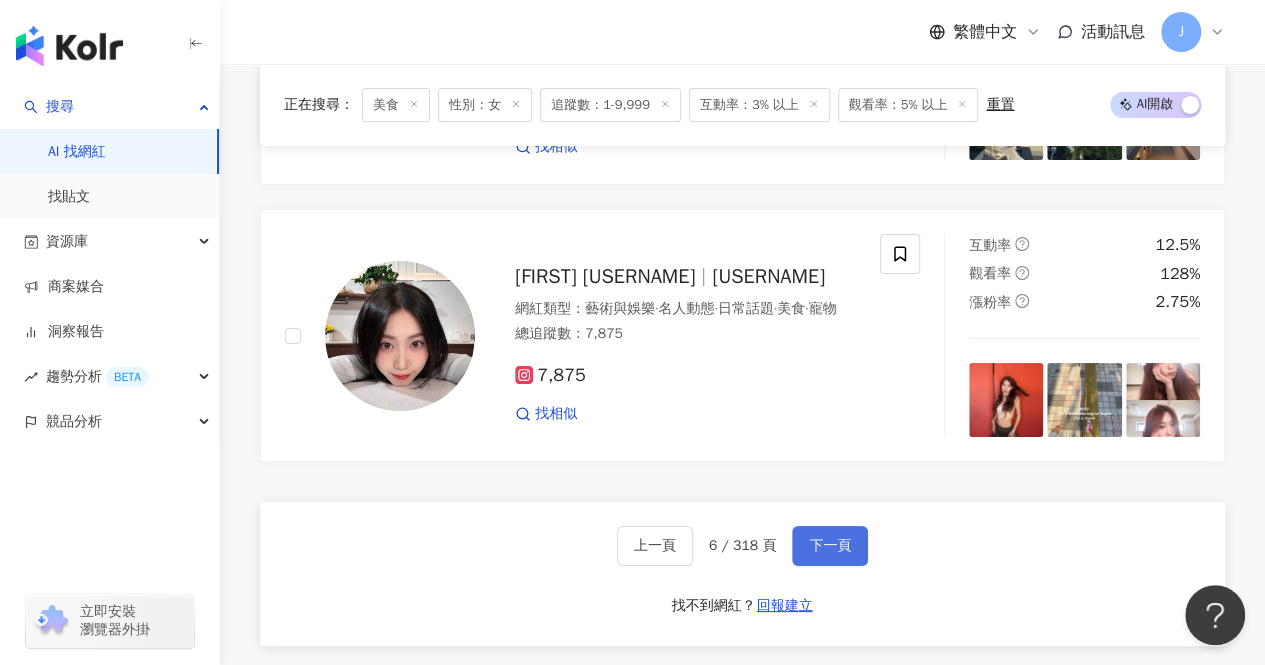 click on "下一頁" at bounding box center [830, 546] 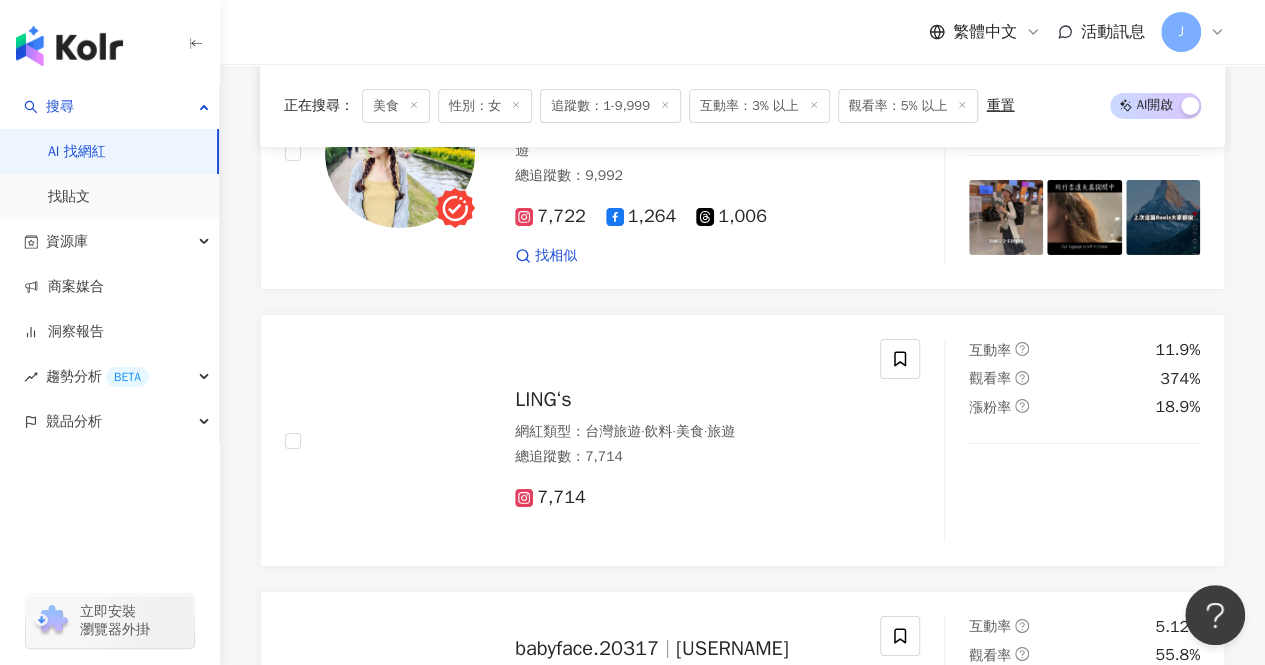 scroll, scrollTop: 3285, scrollLeft: 0, axis: vertical 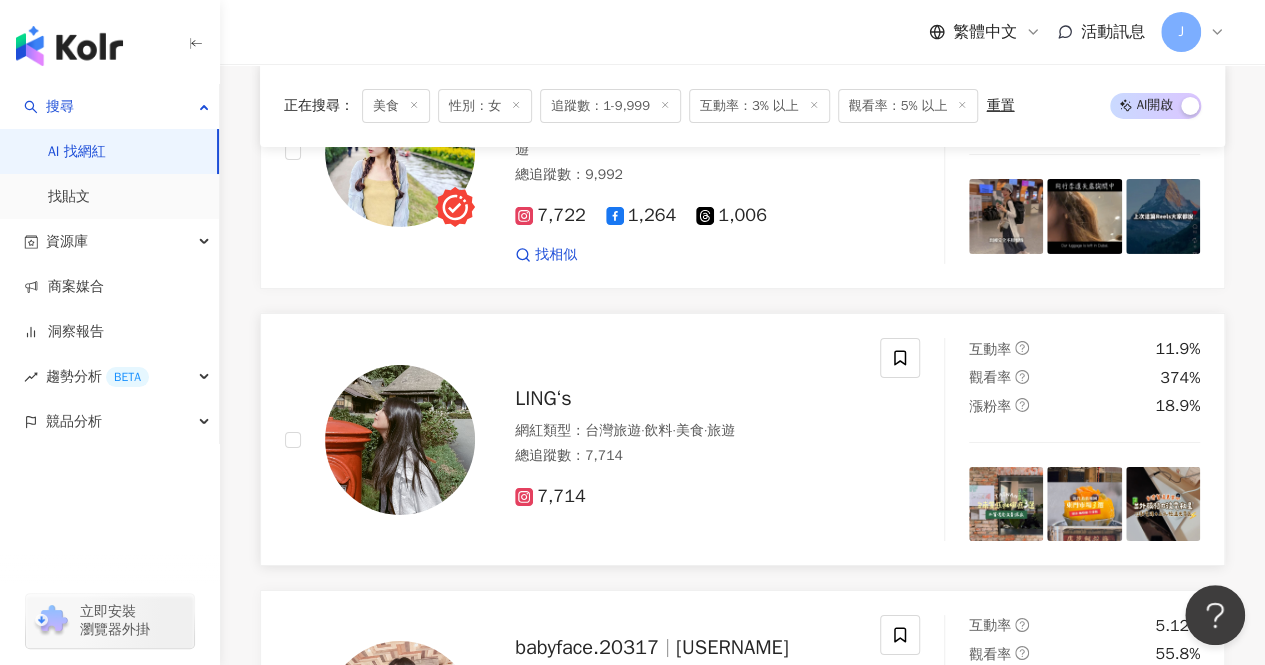 click on "LING‘s" at bounding box center (543, 398) 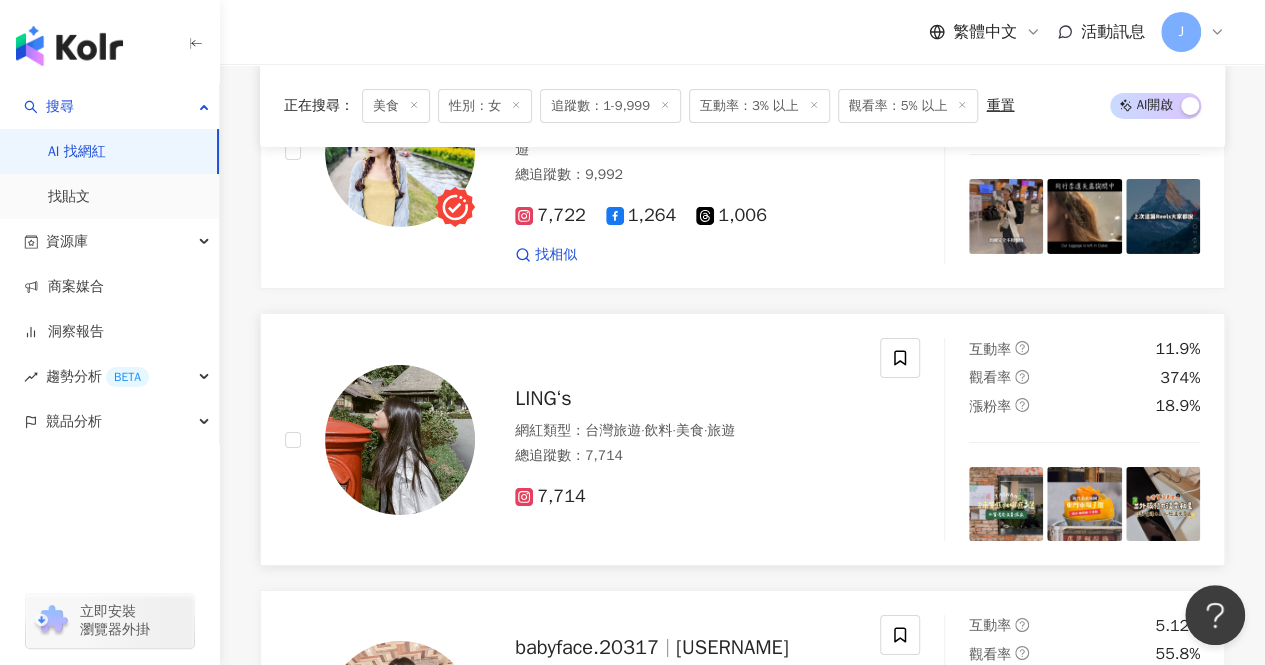scroll, scrollTop: 3157, scrollLeft: 0, axis: vertical 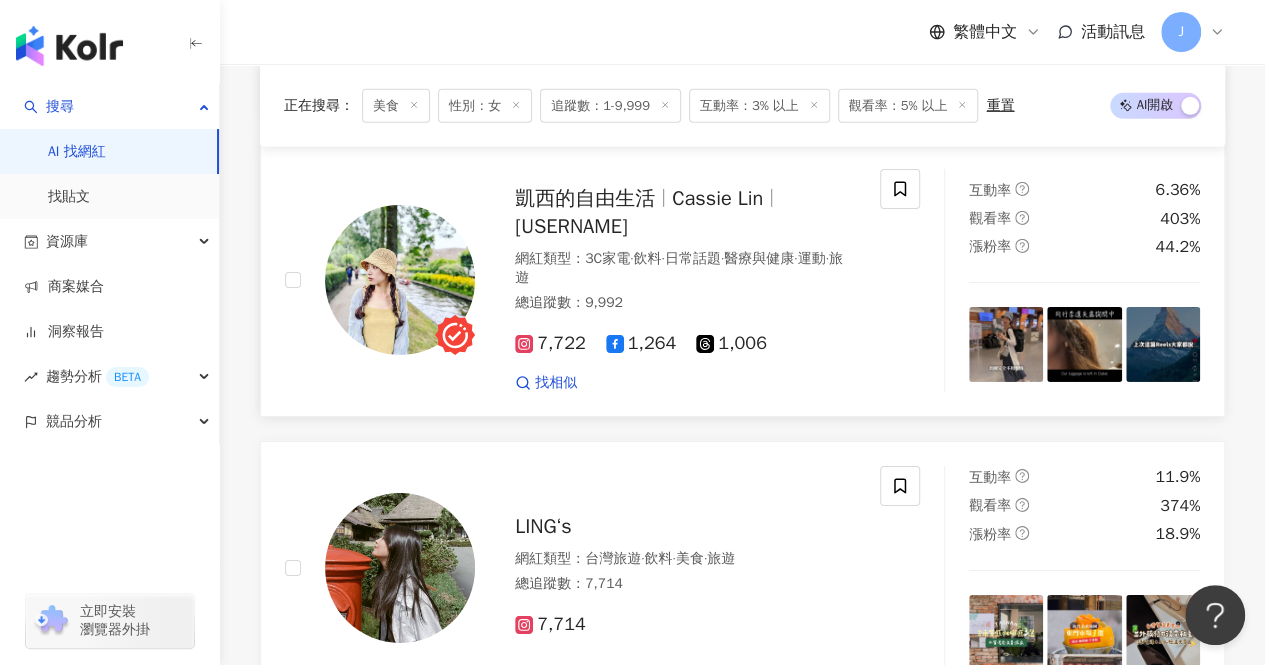 click on "Cassie Lin" at bounding box center (717, 198) 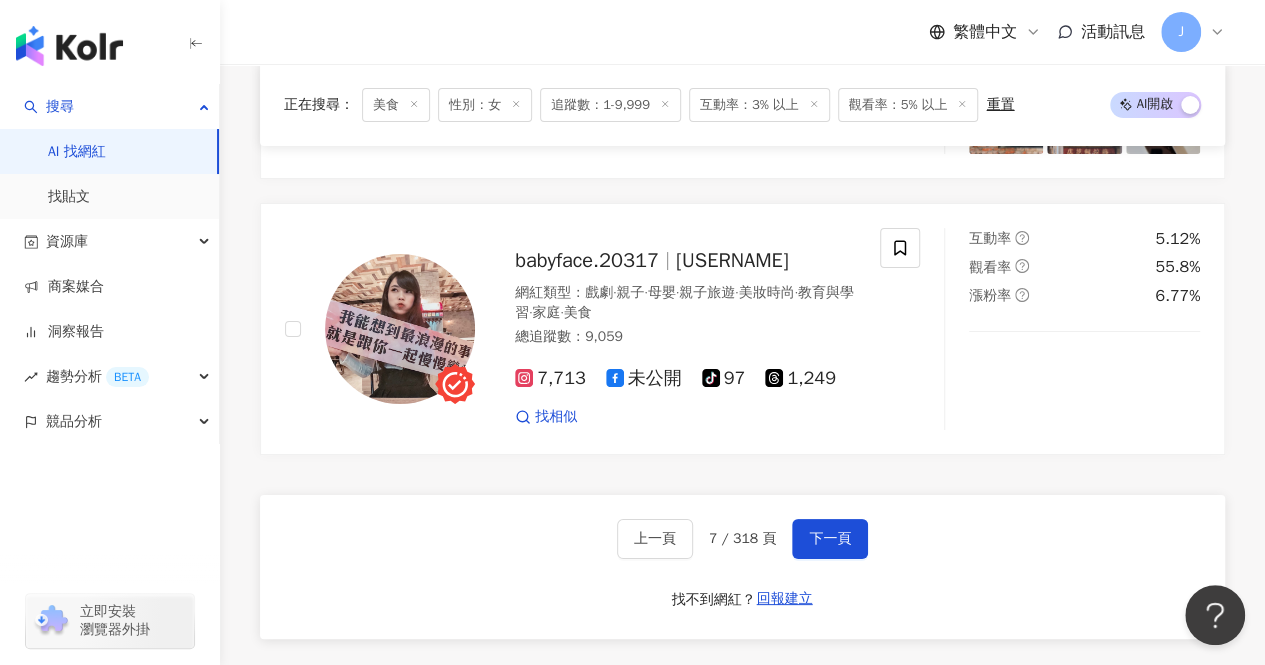 scroll, scrollTop: 3677, scrollLeft: 0, axis: vertical 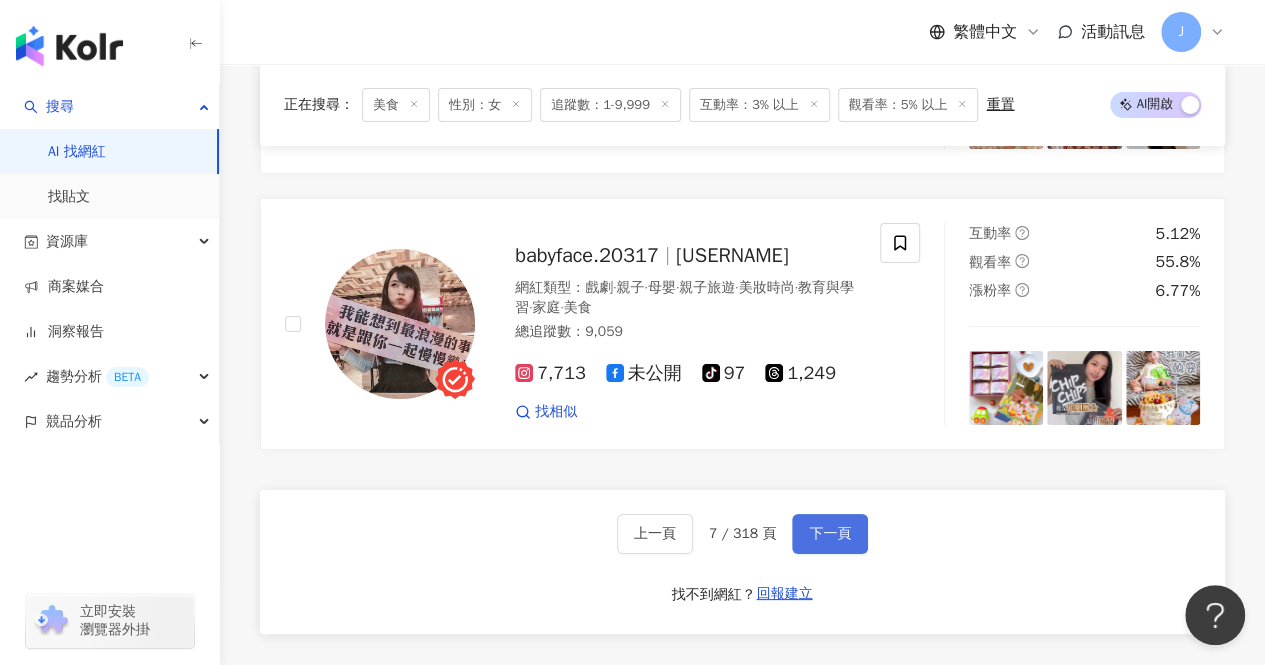 click on "下一頁" at bounding box center [830, 534] 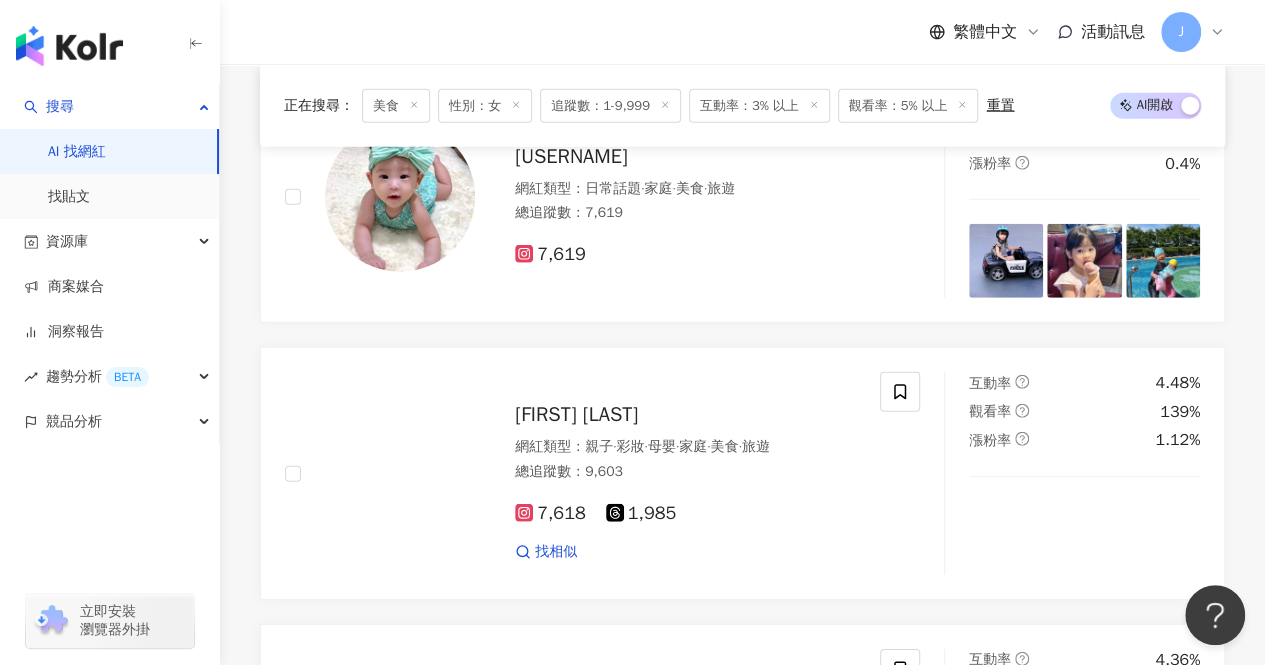 scroll, scrollTop: 2679, scrollLeft: 0, axis: vertical 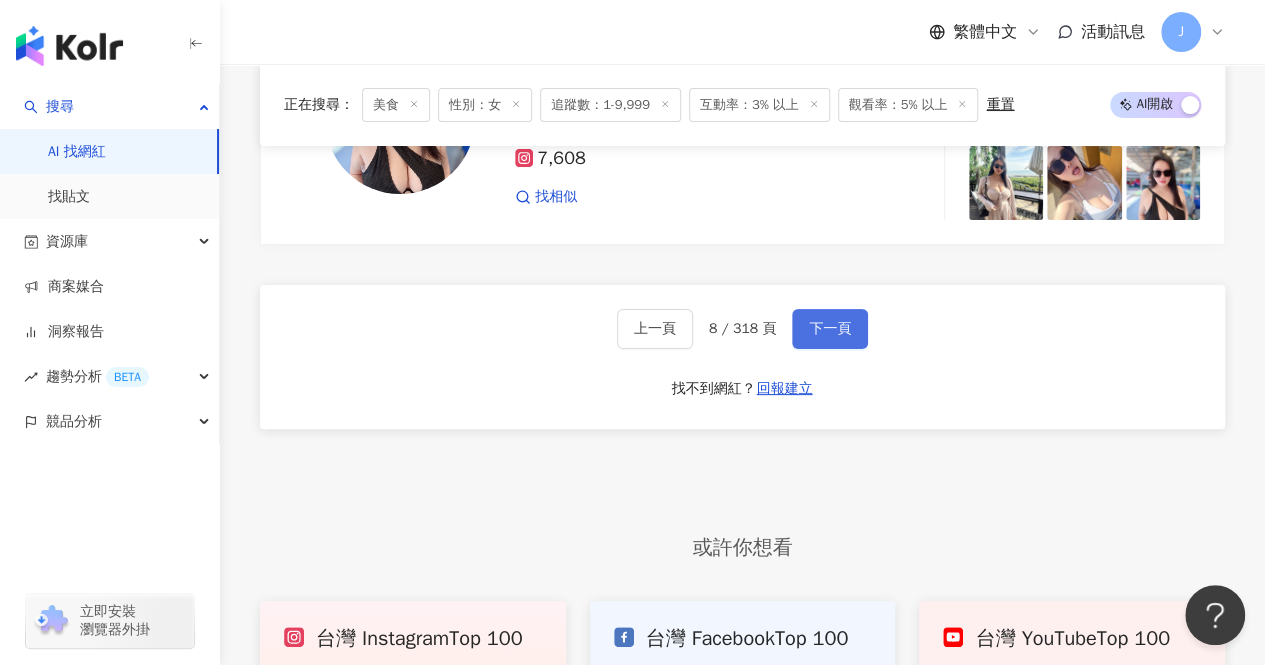 click on "下一頁" at bounding box center (830, 329) 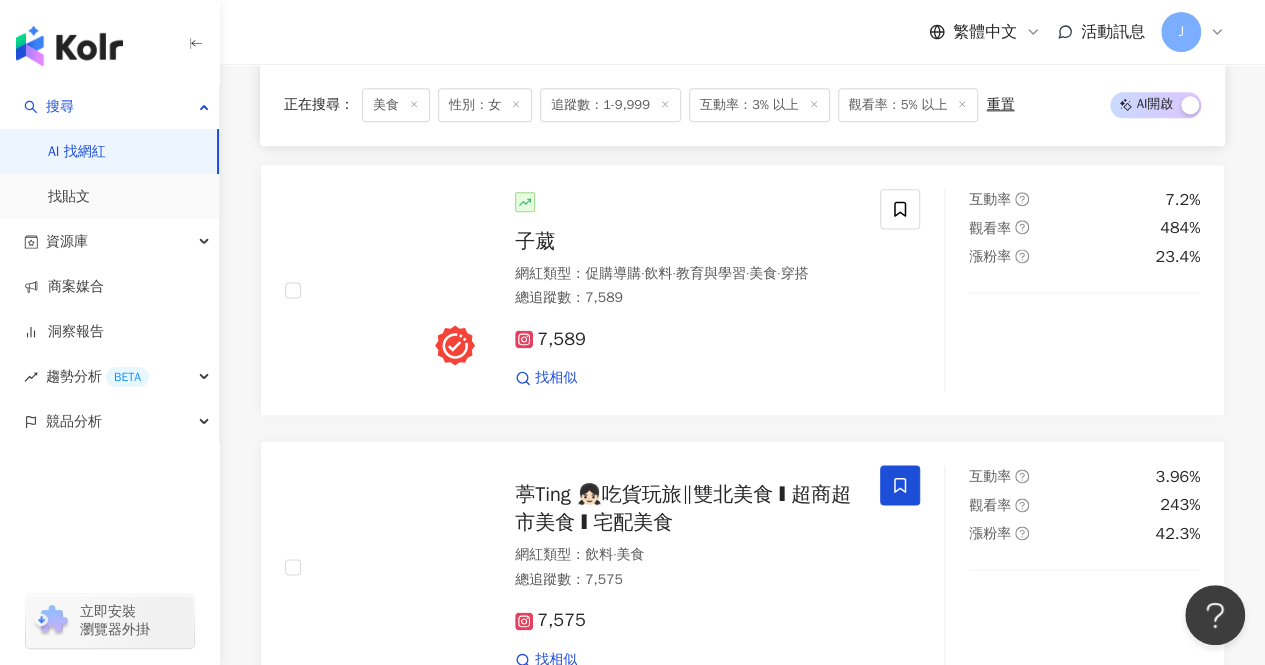 scroll, scrollTop: 1206, scrollLeft: 0, axis: vertical 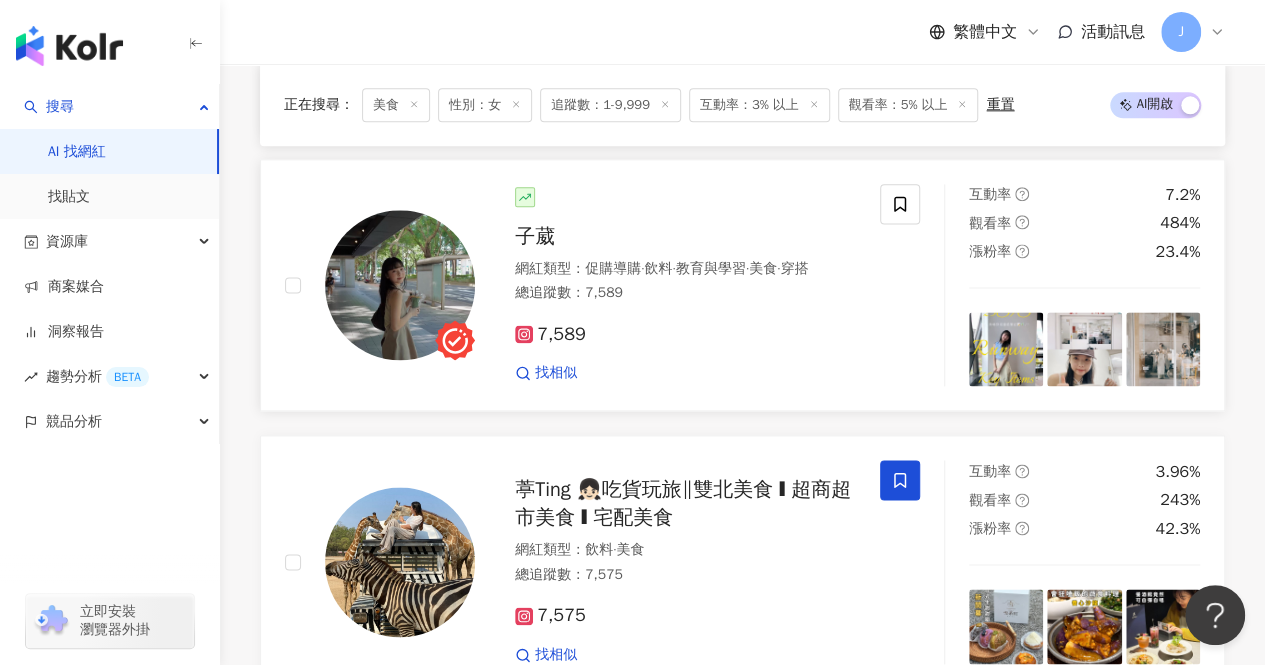 click on "子葳" at bounding box center (535, 236) 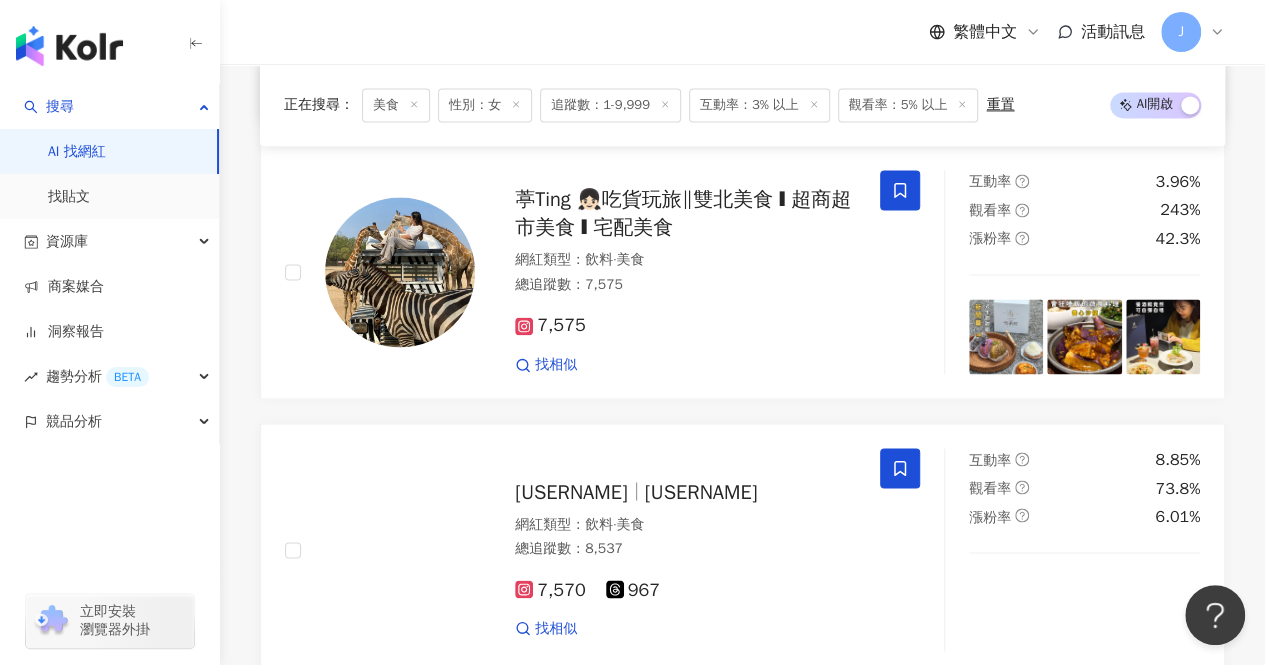 scroll, scrollTop: 1490, scrollLeft: 0, axis: vertical 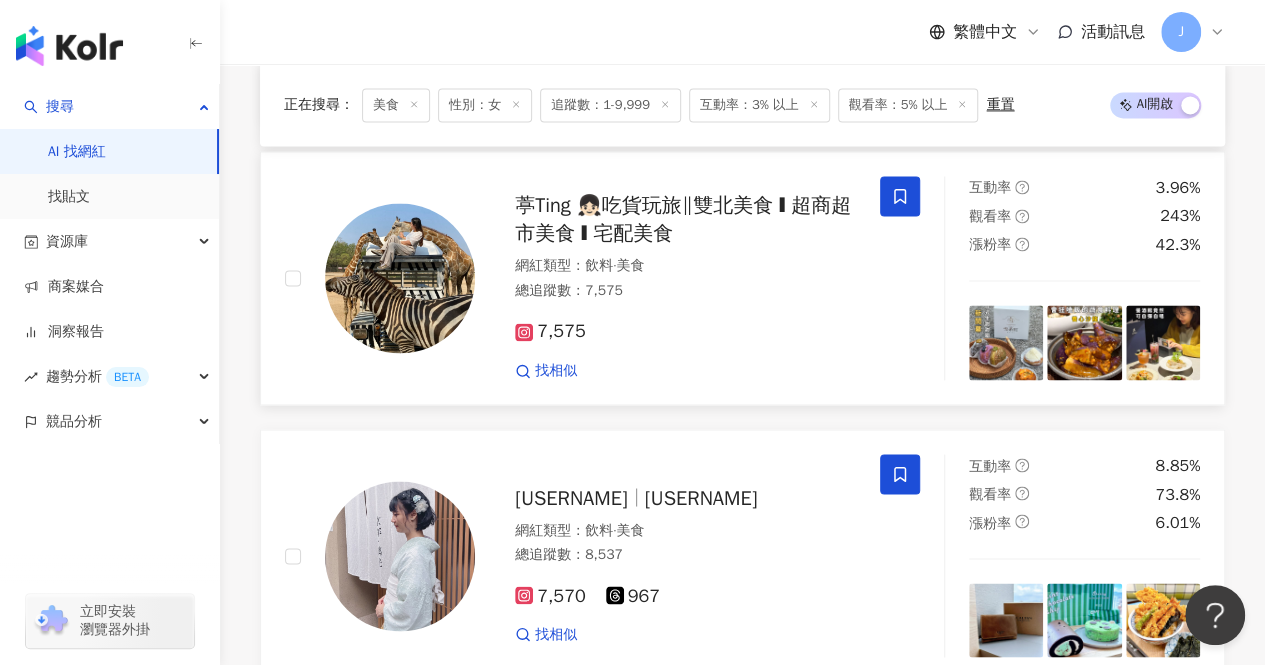 click on "葶Ting 👧🏻吃貨玩旅∥雙北美食 ❙ 超商超市美食 ❙ 宅配美食" at bounding box center (683, 219) 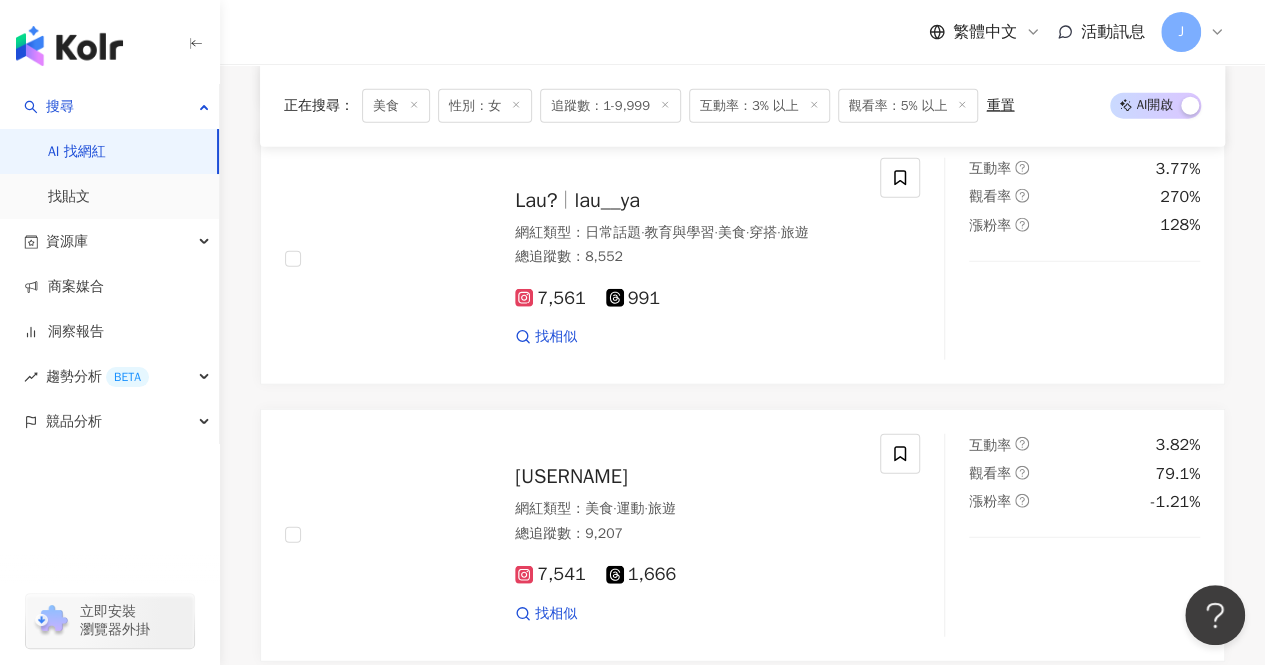 scroll, scrollTop: 2338, scrollLeft: 0, axis: vertical 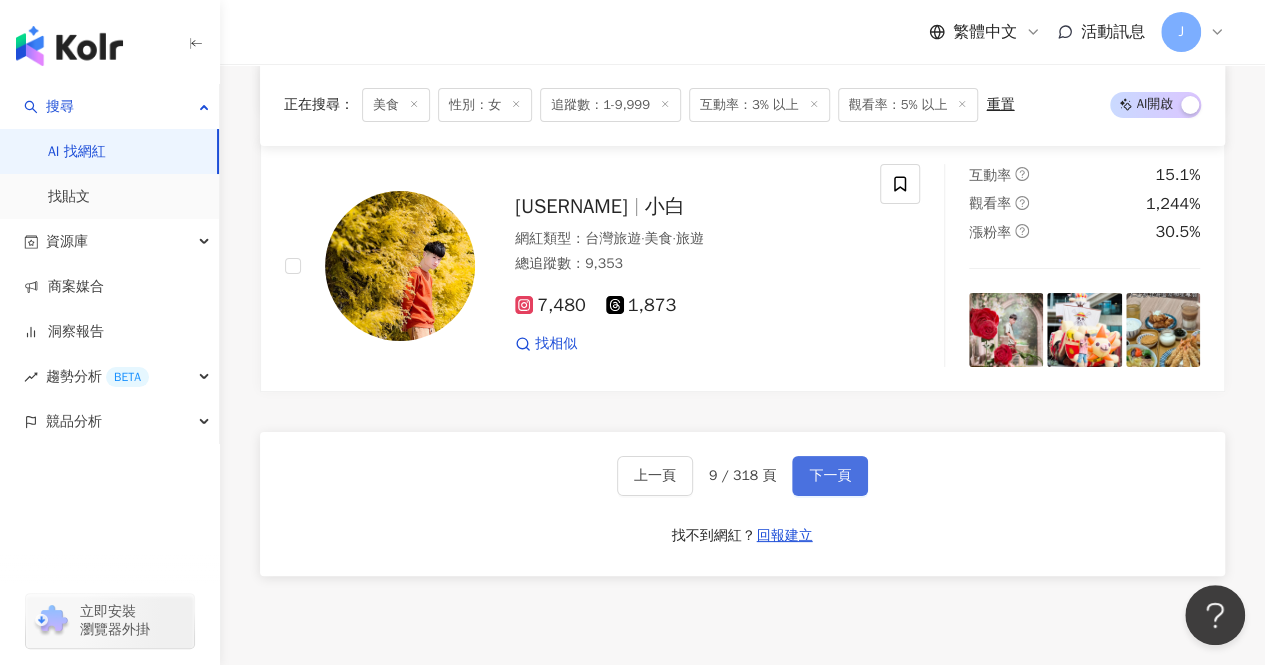 click on "下一頁" at bounding box center [830, 476] 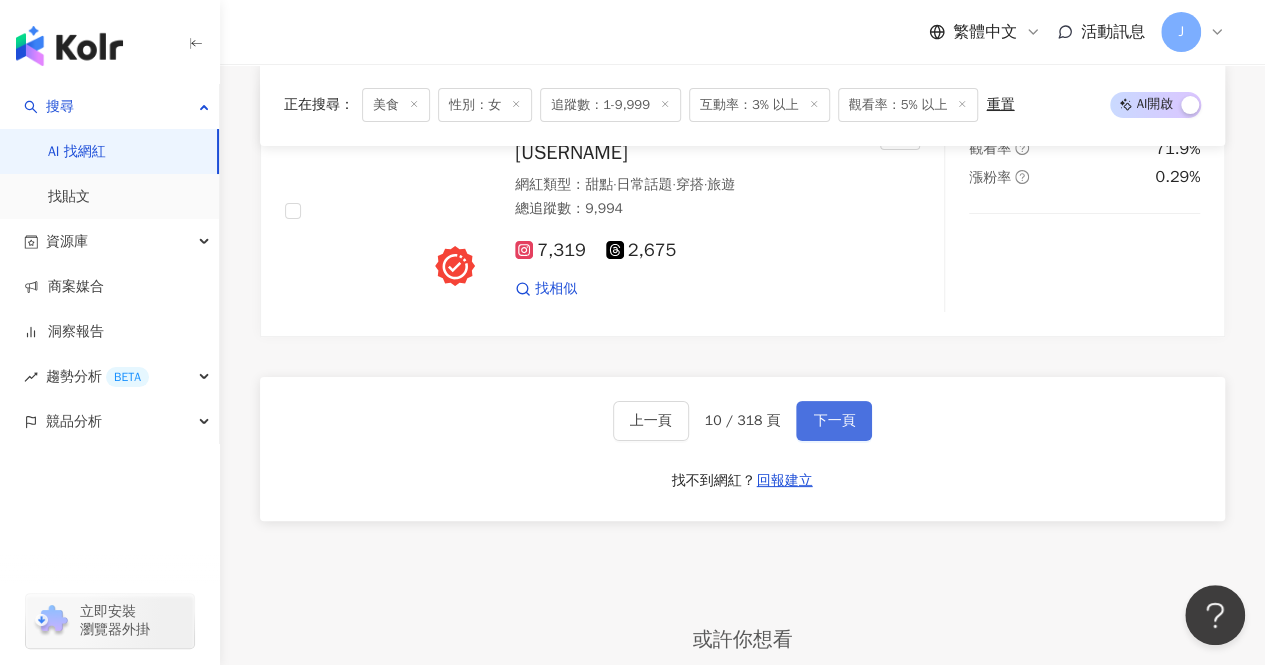 scroll, scrollTop: 3790, scrollLeft: 0, axis: vertical 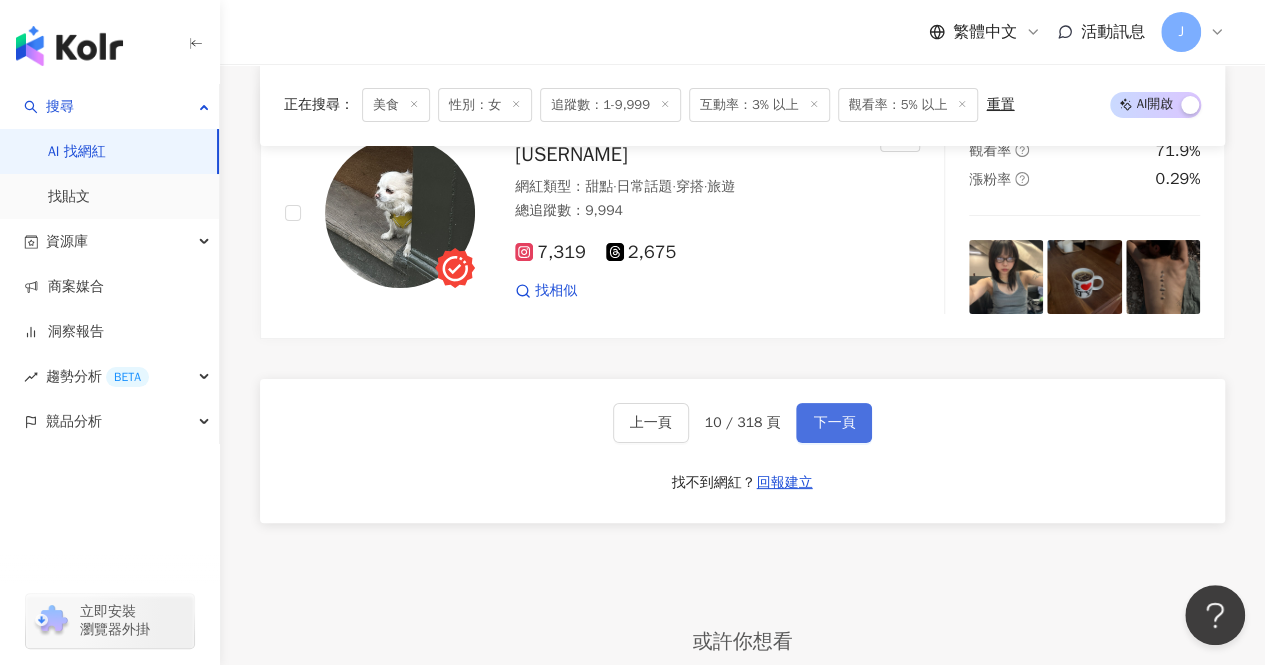 click on "下一頁" at bounding box center [834, 423] 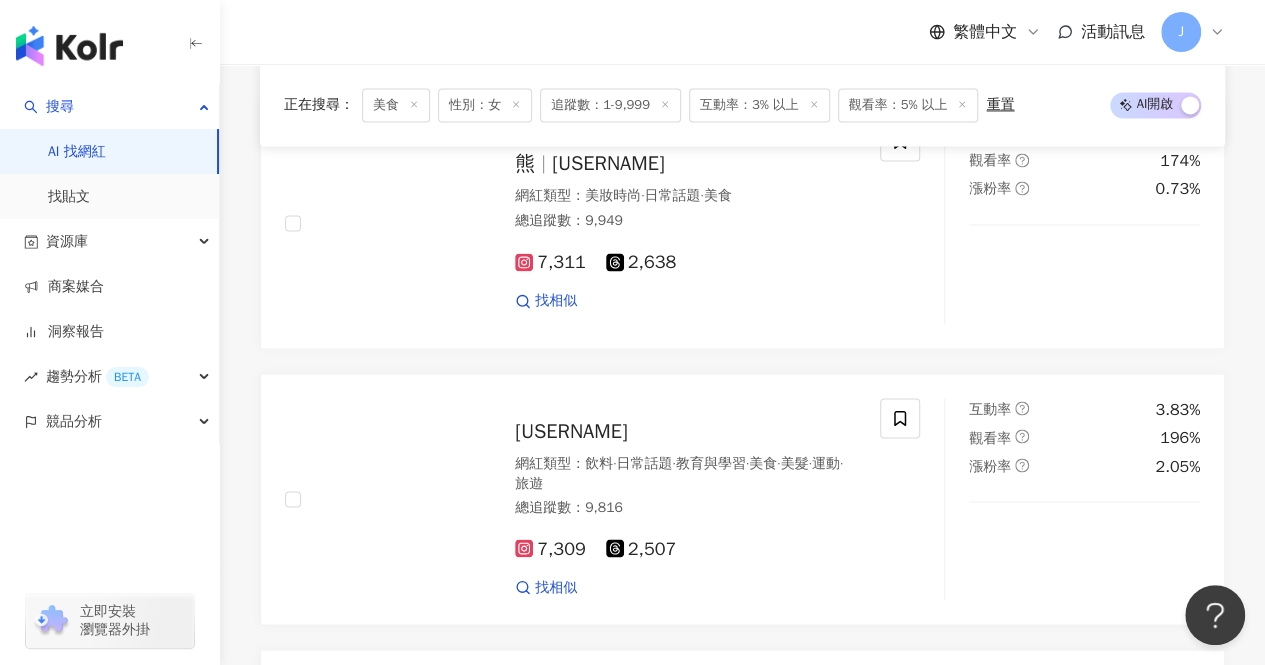 scroll, scrollTop: 1582, scrollLeft: 0, axis: vertical 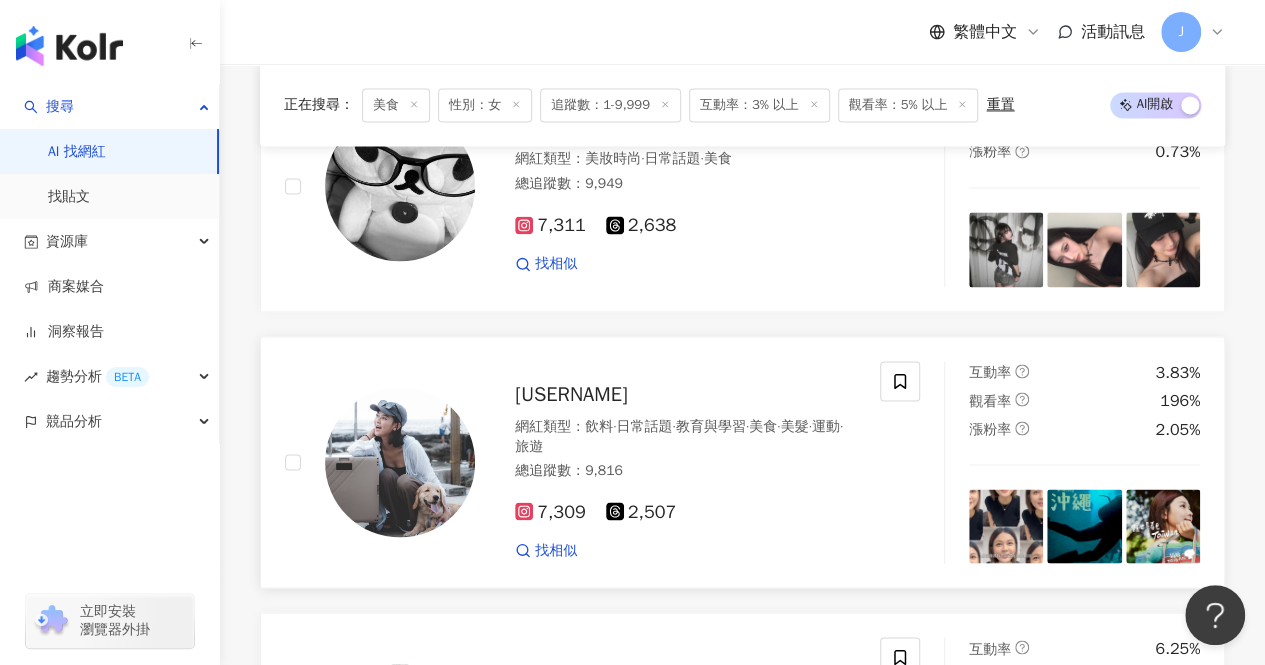 click on "yuan_yuan_1031" at bounding box center [571, 393] 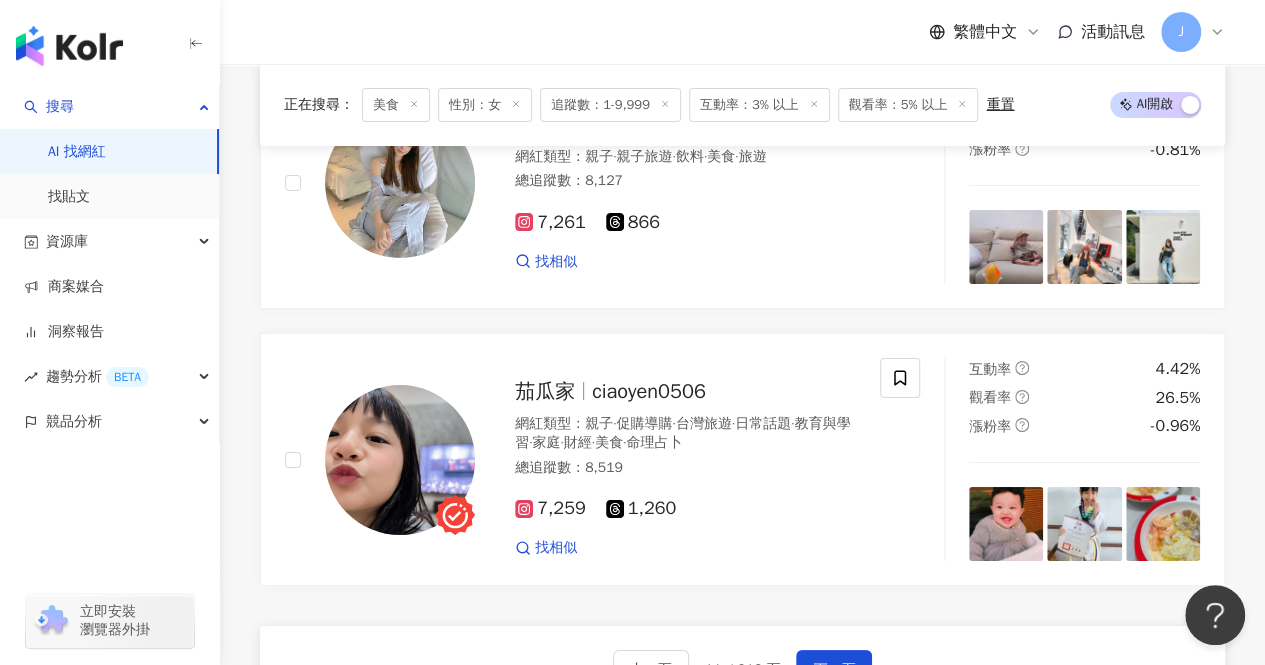 scroll, scrollTop: 3832, scrollLeft: 0, axis: vertical 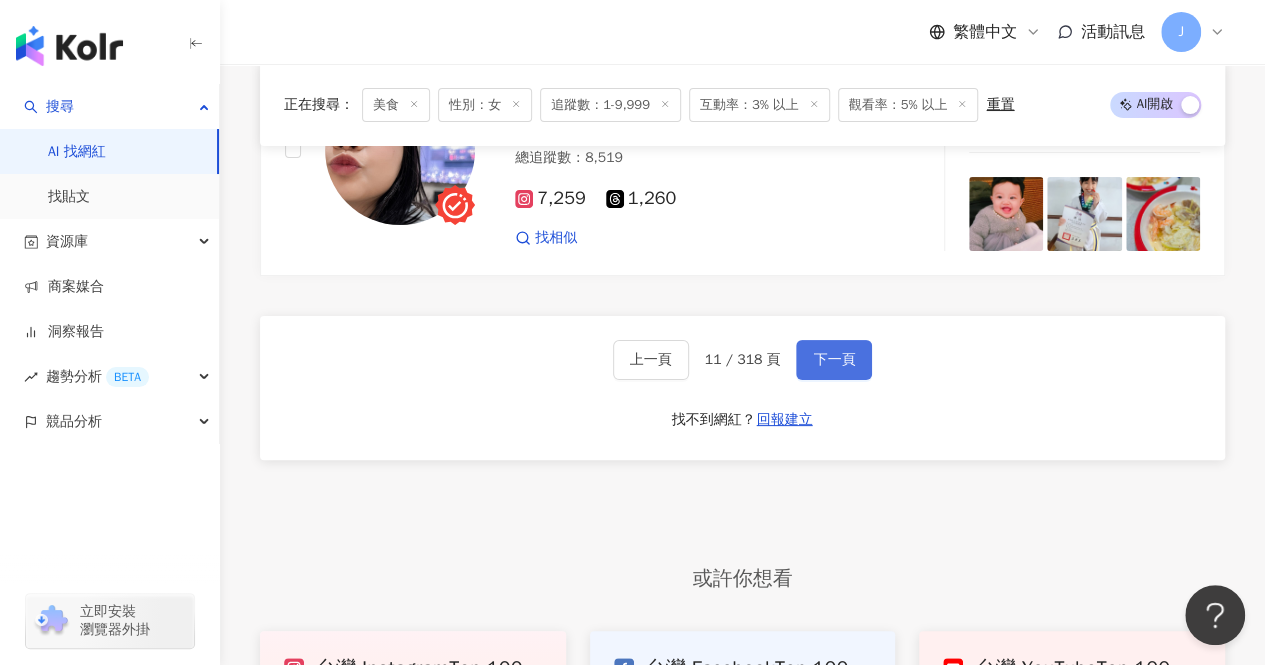 click on "下一頁" at bounding box center (834, 360) 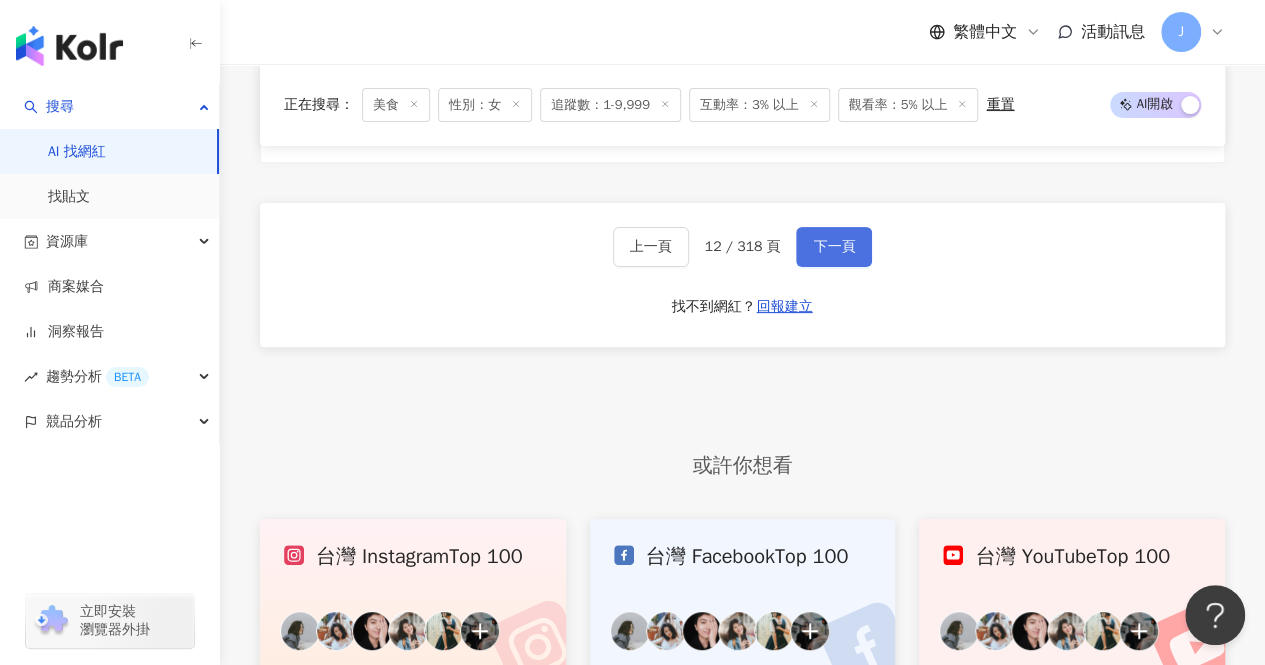 scroll, scrollTop: 3763, scrollLeft: 0, axis: vertical 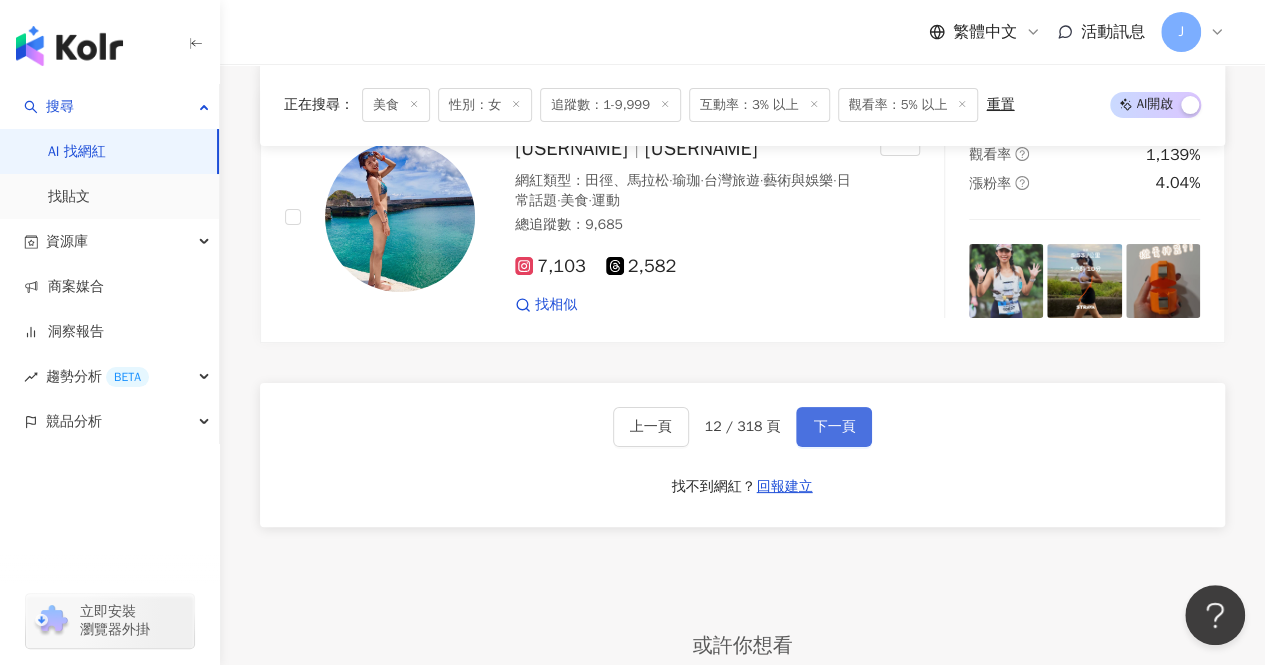 click on "下一頁" at bounding box center (834, 427) 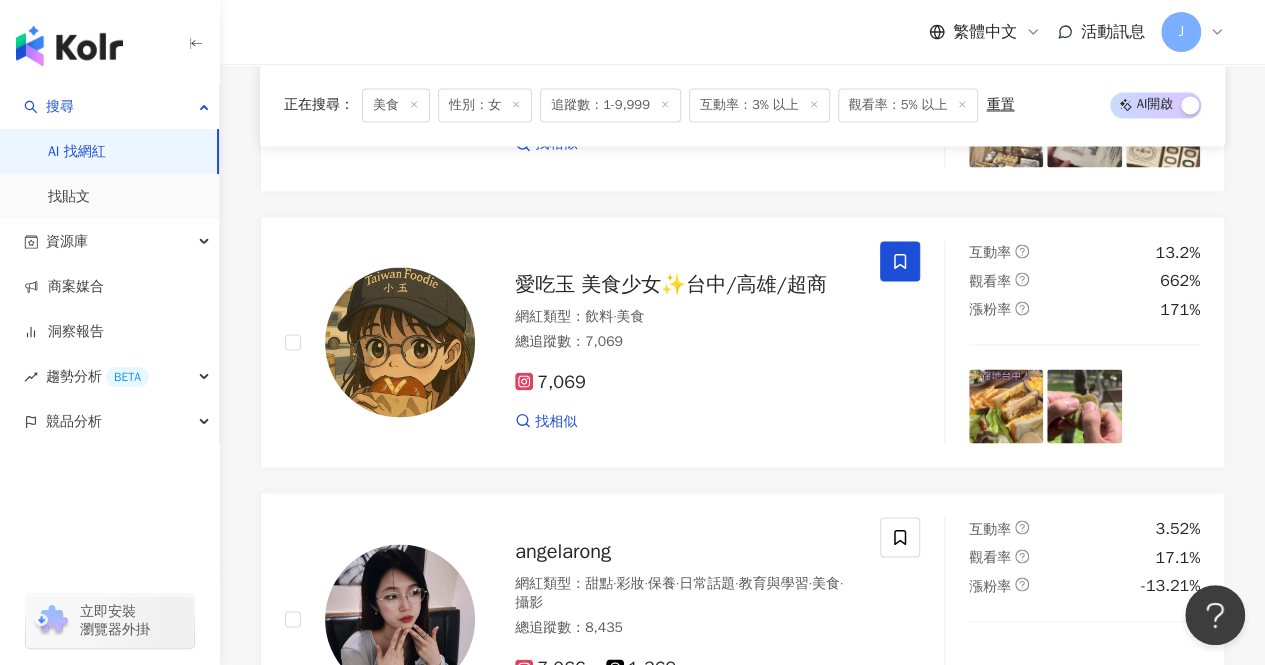 scroll, scrollTop: 1748, scrollLeft: 0, axis: vertical 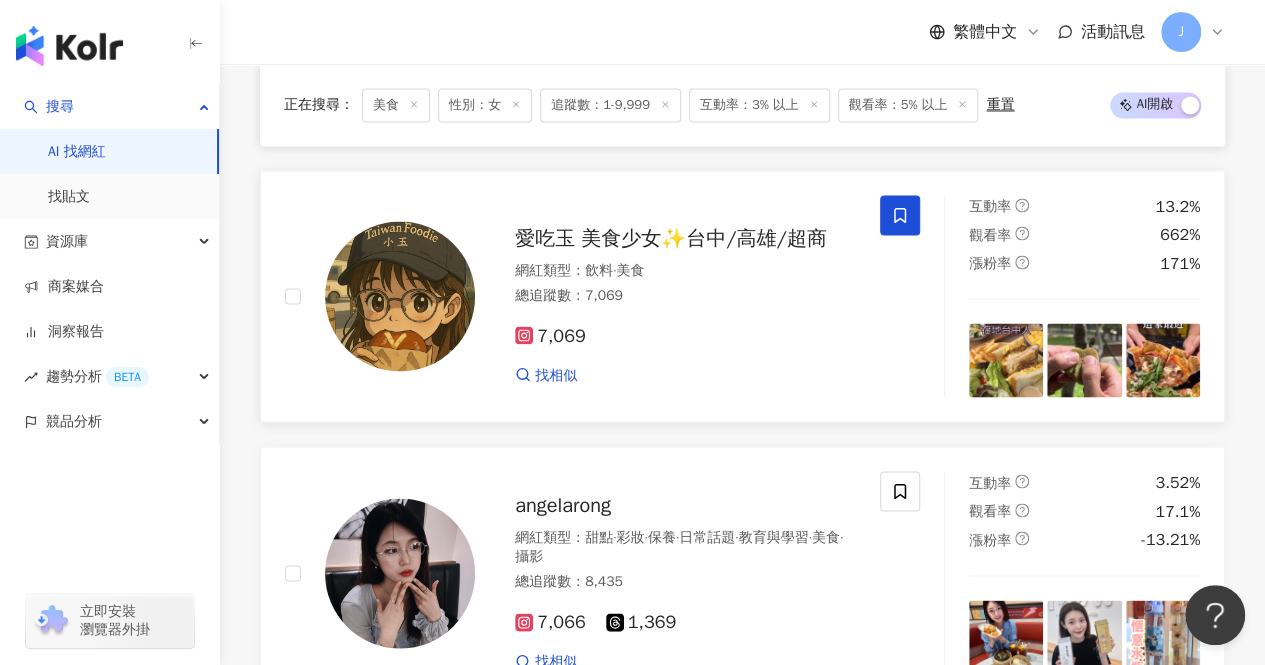 click on "愛吃玉 美食少女✨台中/高雄/超商" at bounding box center [671, 237] 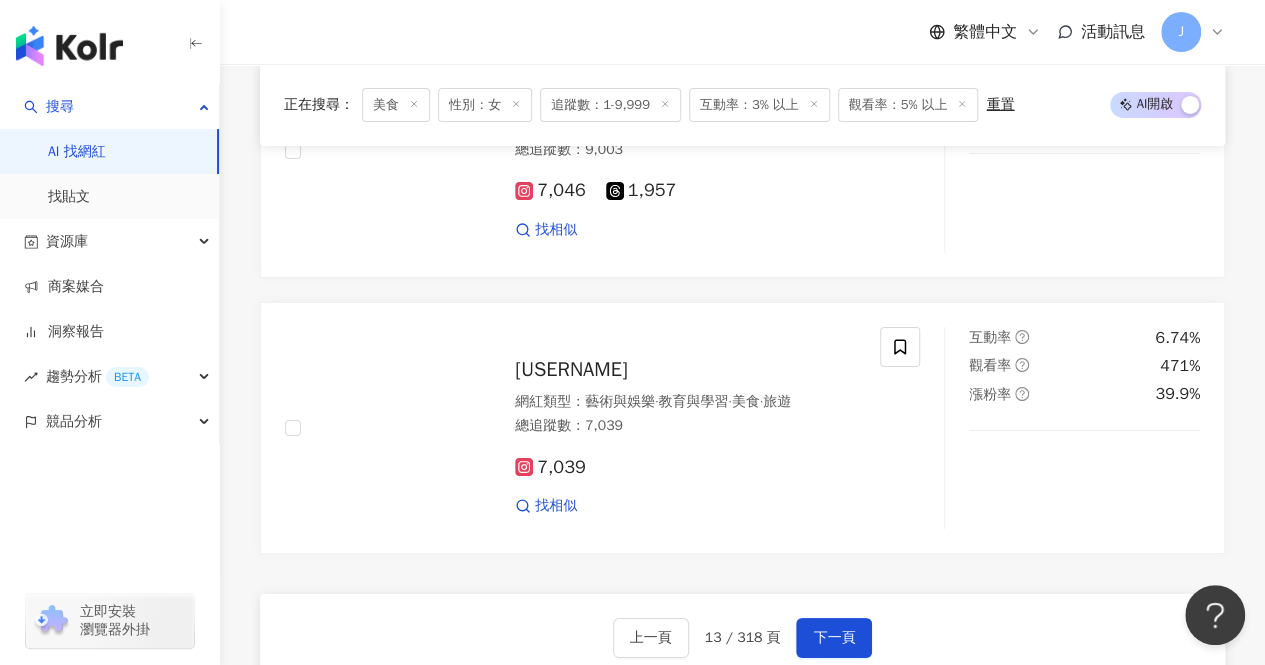 scroll, scrollTop: 3554, scrollLeft: 0, axis: vertical 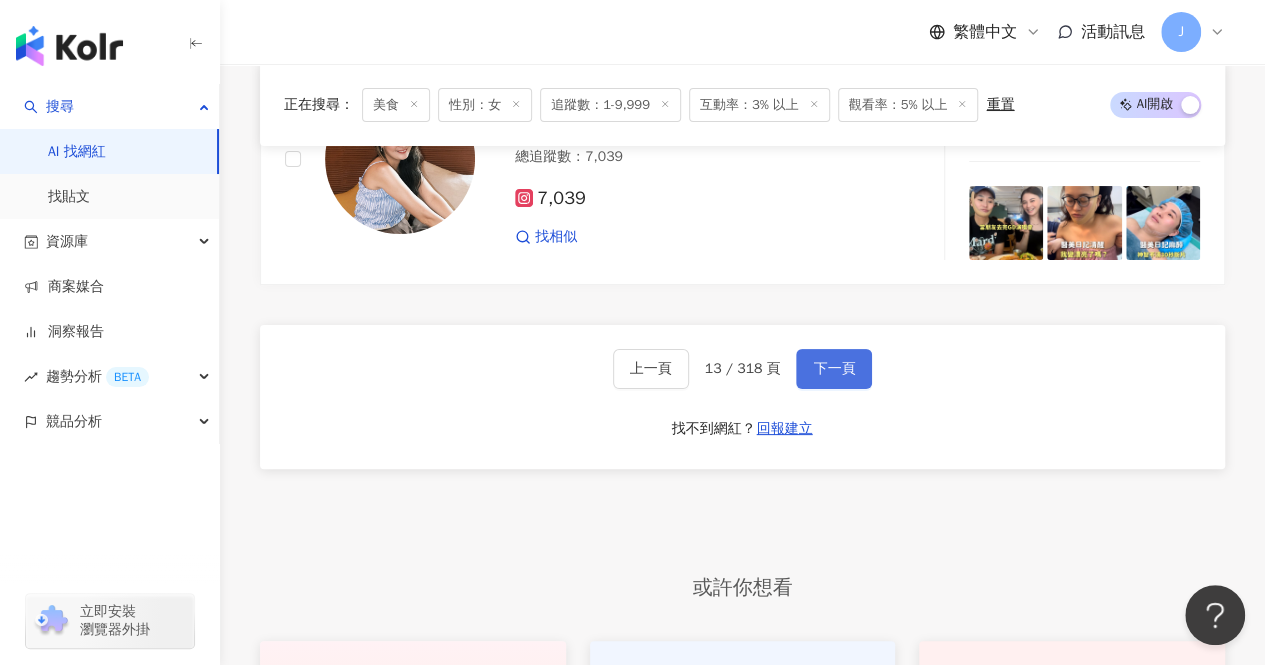click on "下一頁" at bounding box center (834, 369) 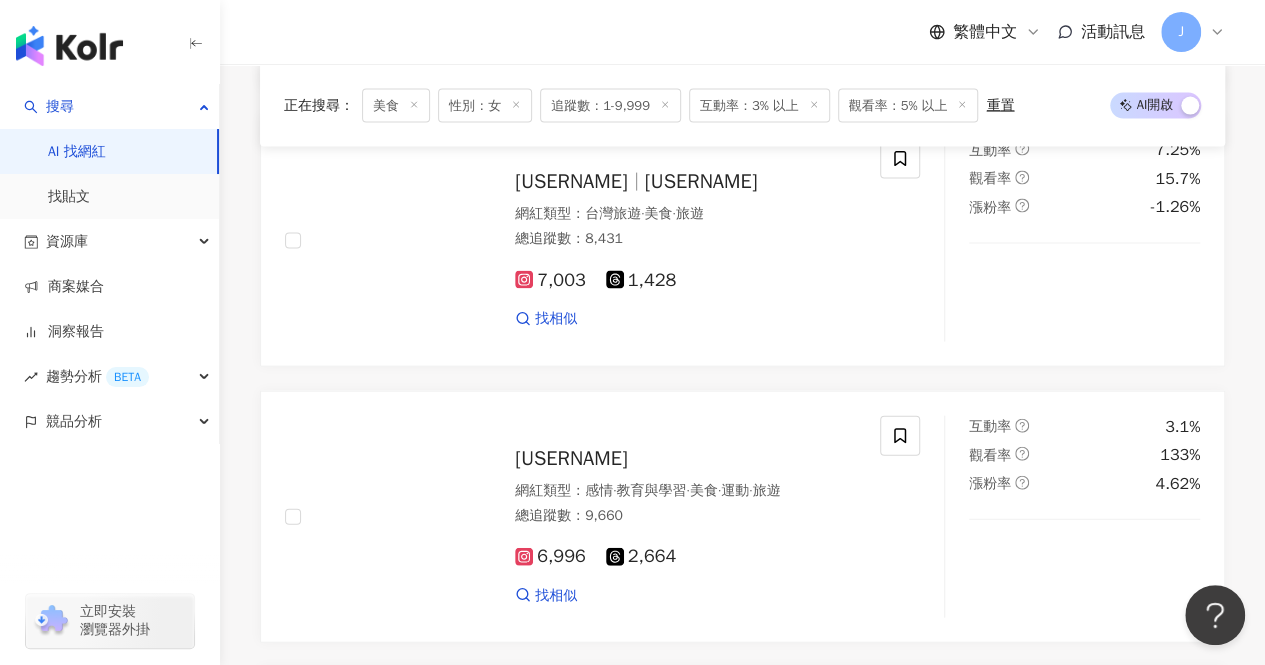 scroll, scrollTop: 2078, scrollLeft: 0, axis: vertical 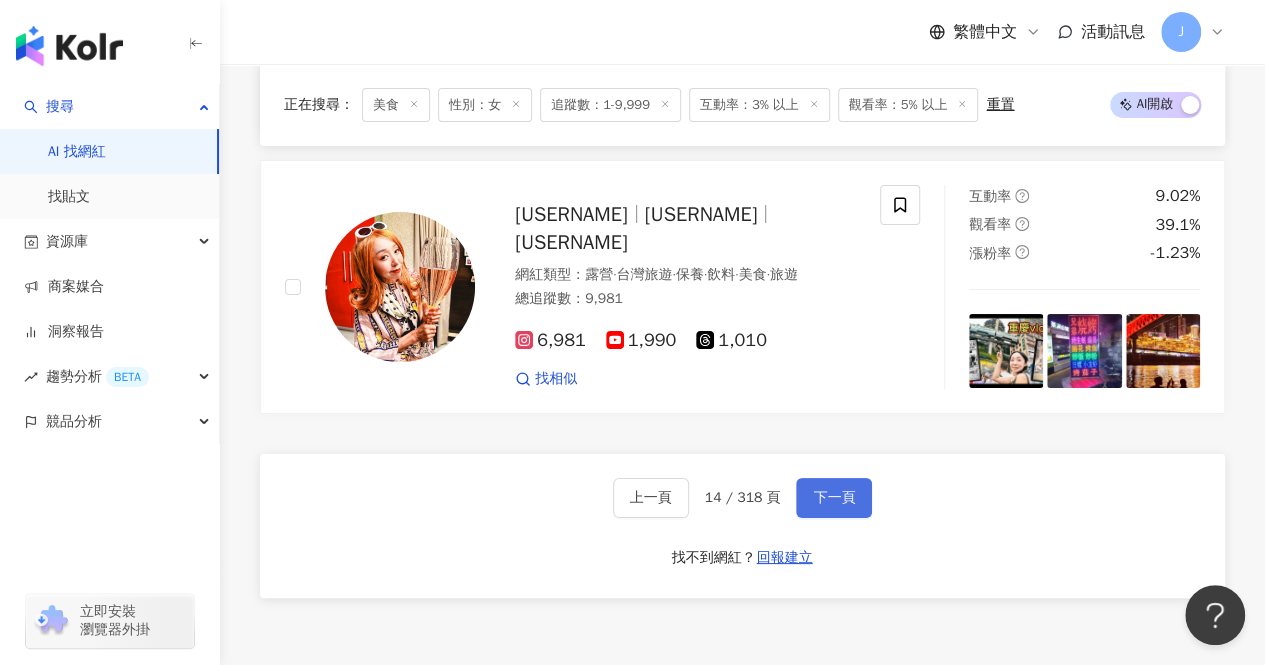 click on "下一頁" at bounding box center (834, 498) 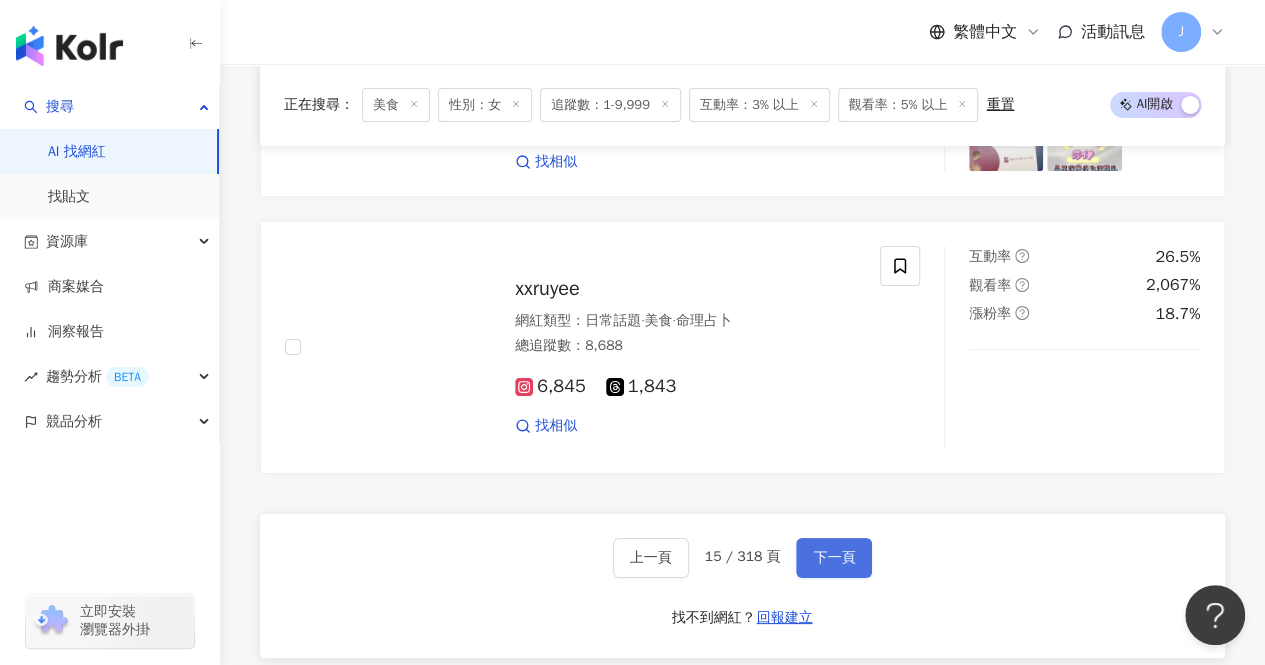 scroll, scrollTop: 3638, scrollLeft: 0, axis: vertical 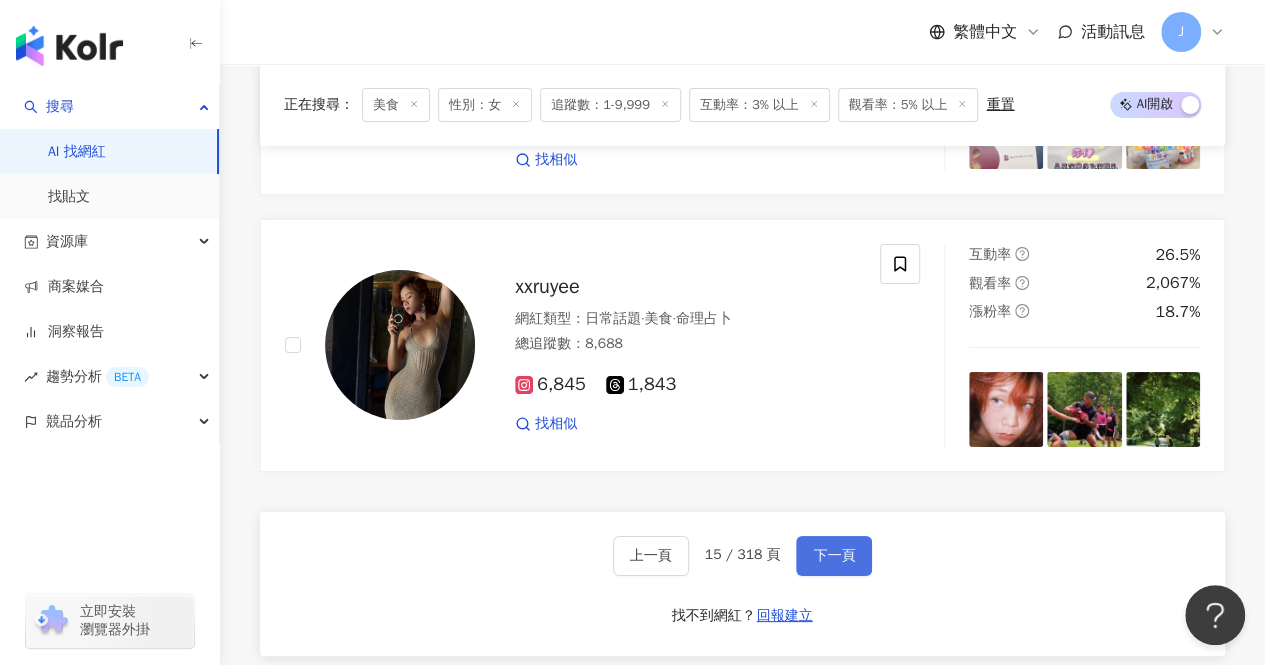 click on "下一頁" at bounding box center (834, 556) 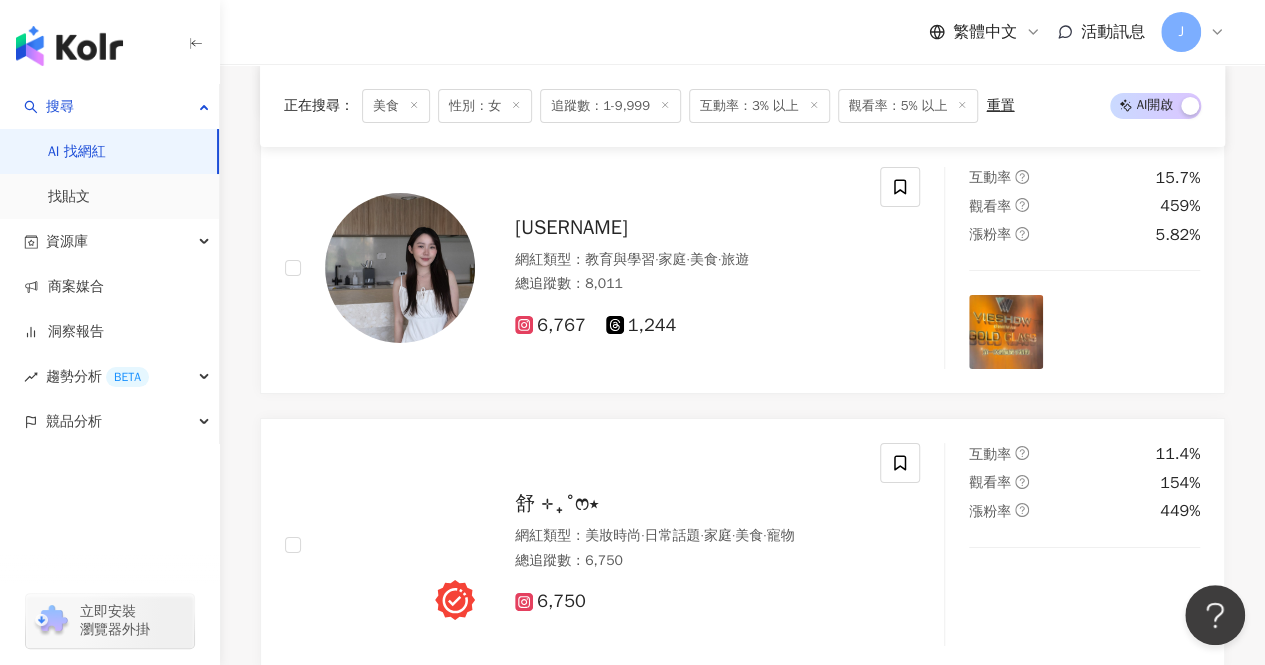 scroll, scrollTop: 3434, scrollLeft: 0, axis: vertical 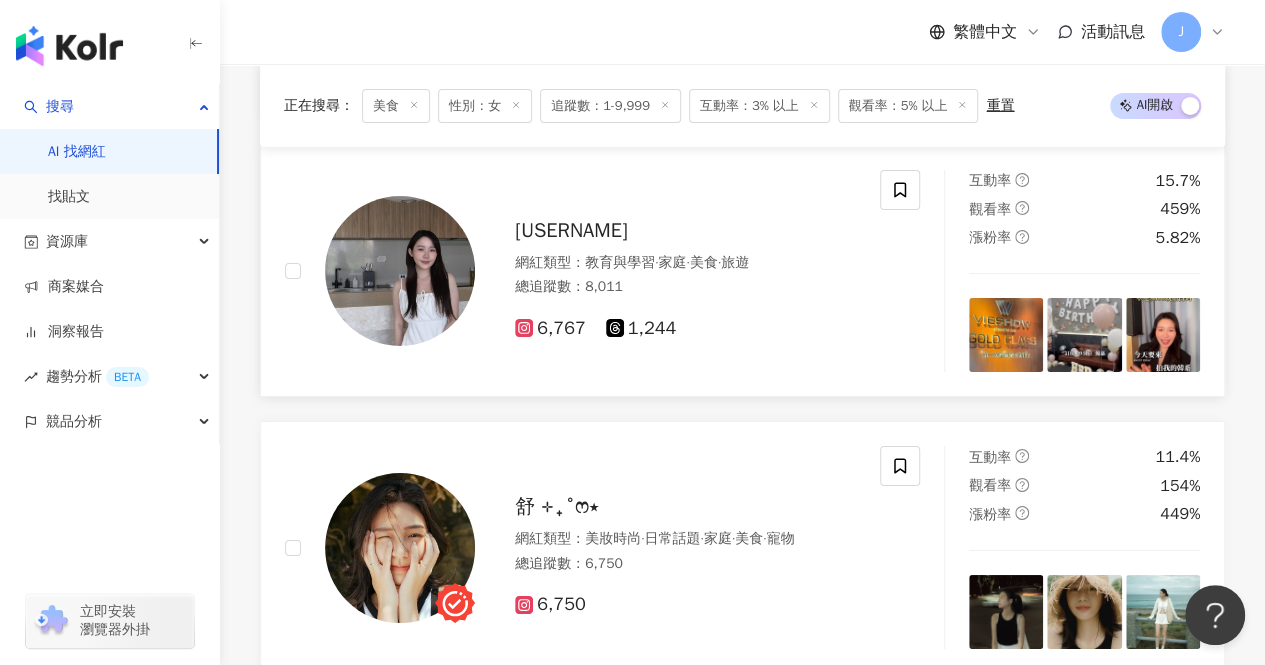 click on "柔安  南投｜美食·減脂·保養" at bounding box center [571, 230] 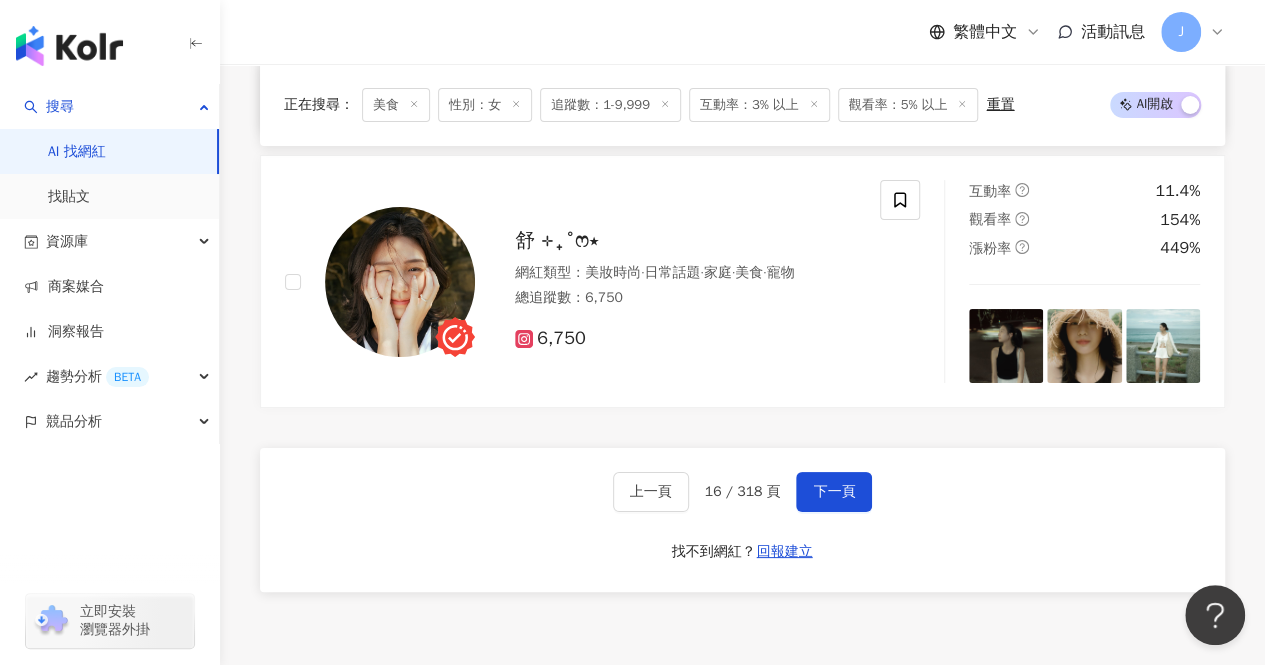 scroll, scrollTop: 3658, scrollLeft: 0, axis: vertical 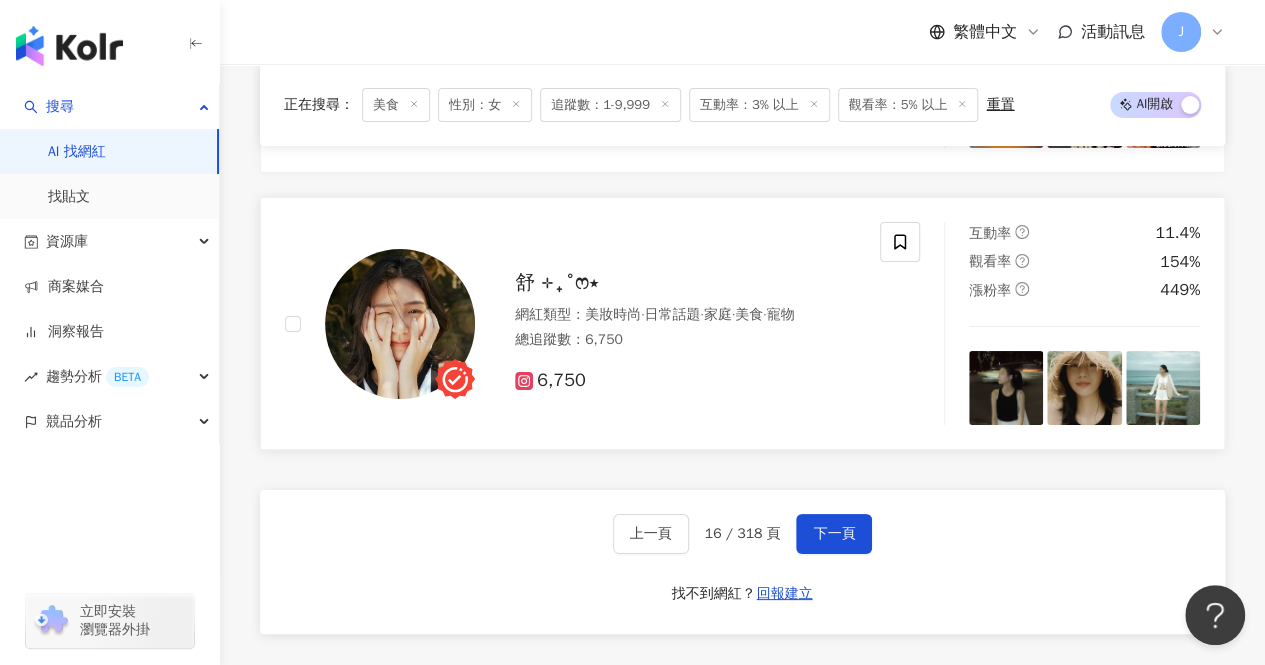 click on "舒 ⊹₊˚ෆ⋆" at bounding box center [556, 282] 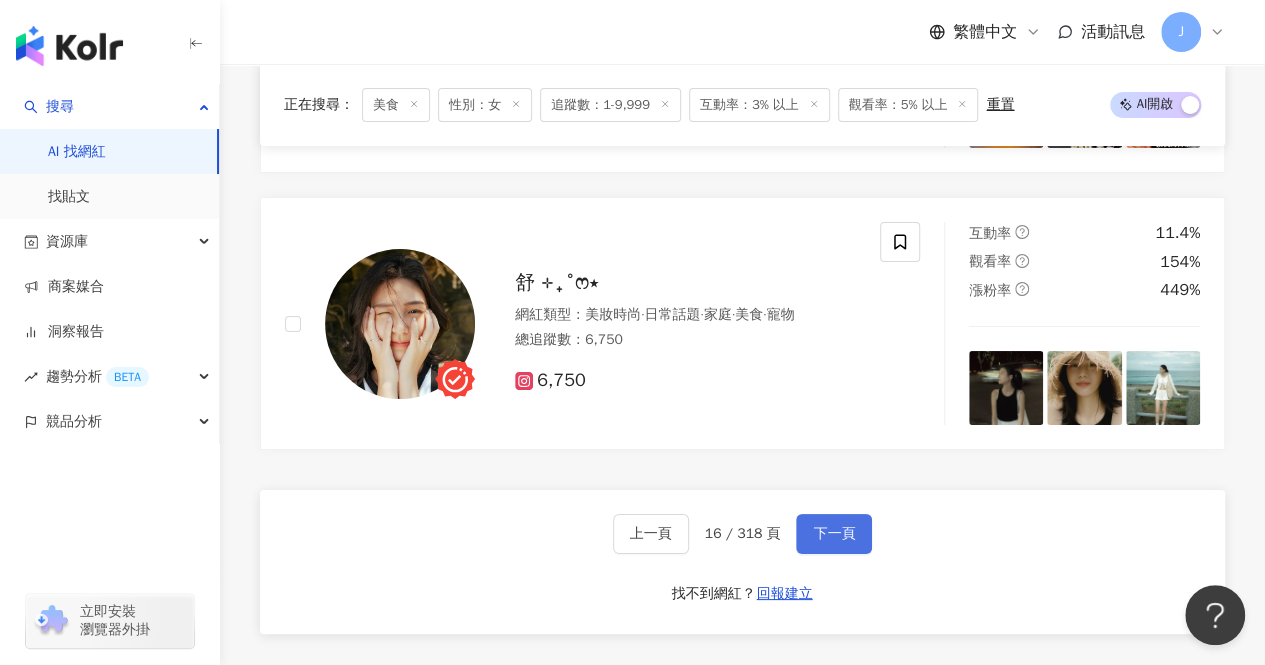 click on "下一頁" at bounding box center [834, 534] 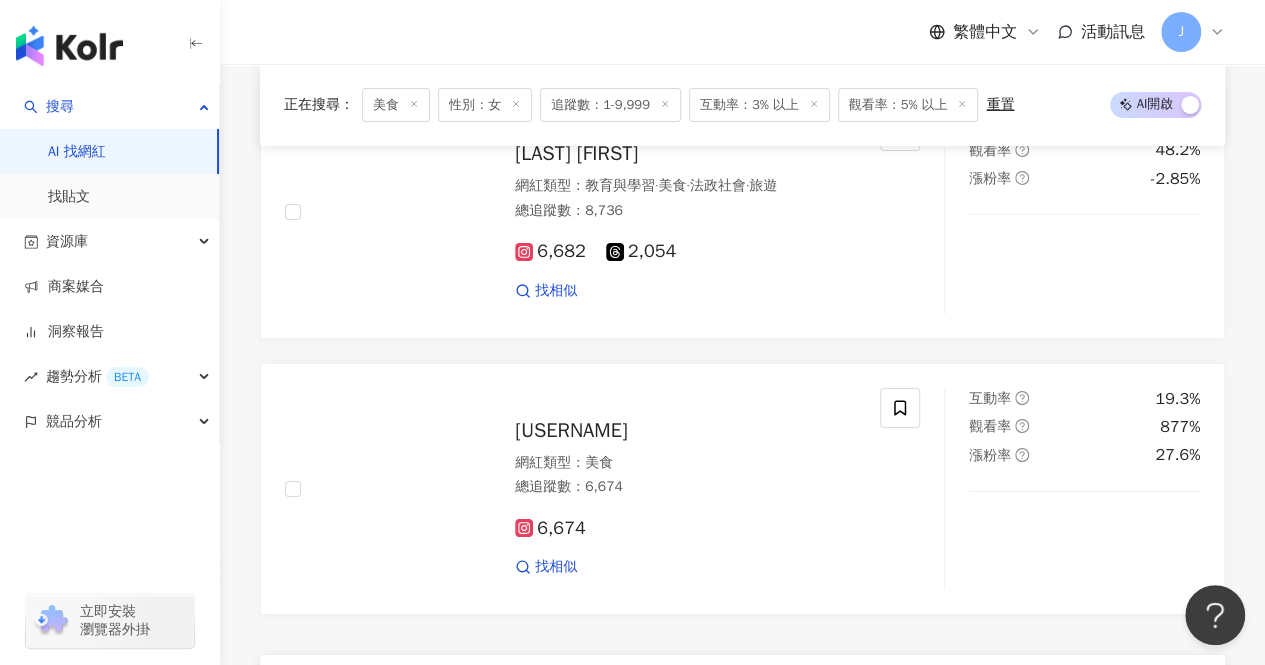 scroll, scrollTop: 3778, scrollLeft: 0, axis: vertical 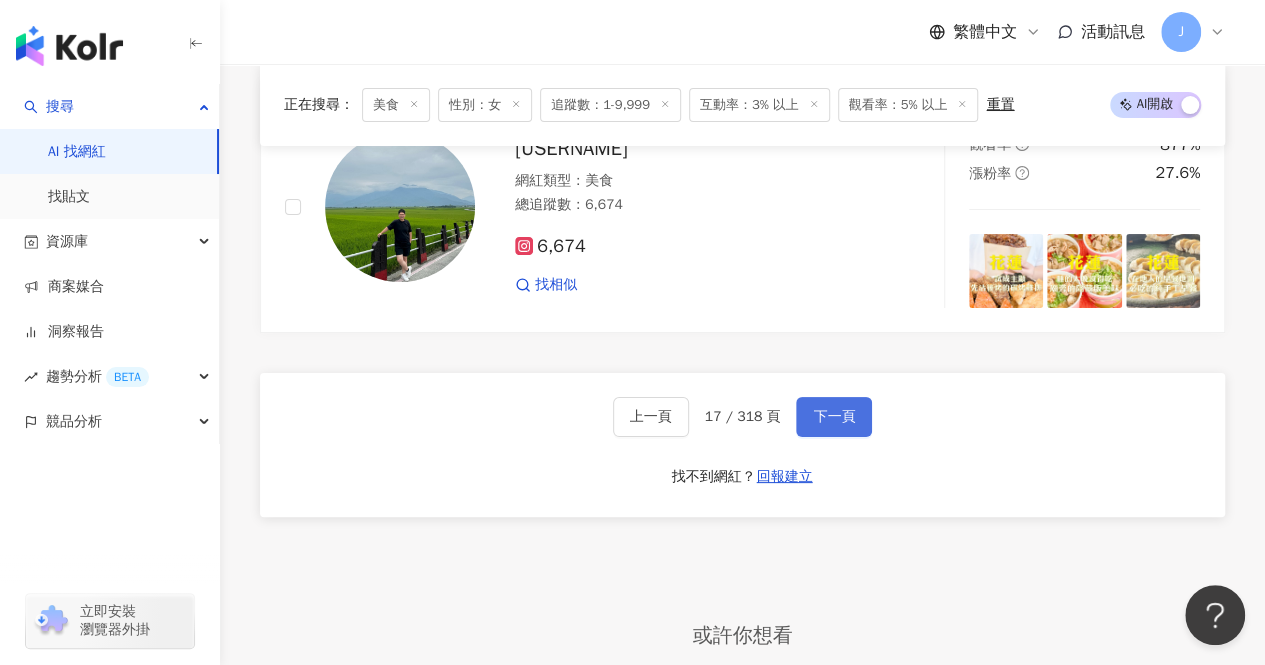click on "下一頁" at bounding box center (834, 417) 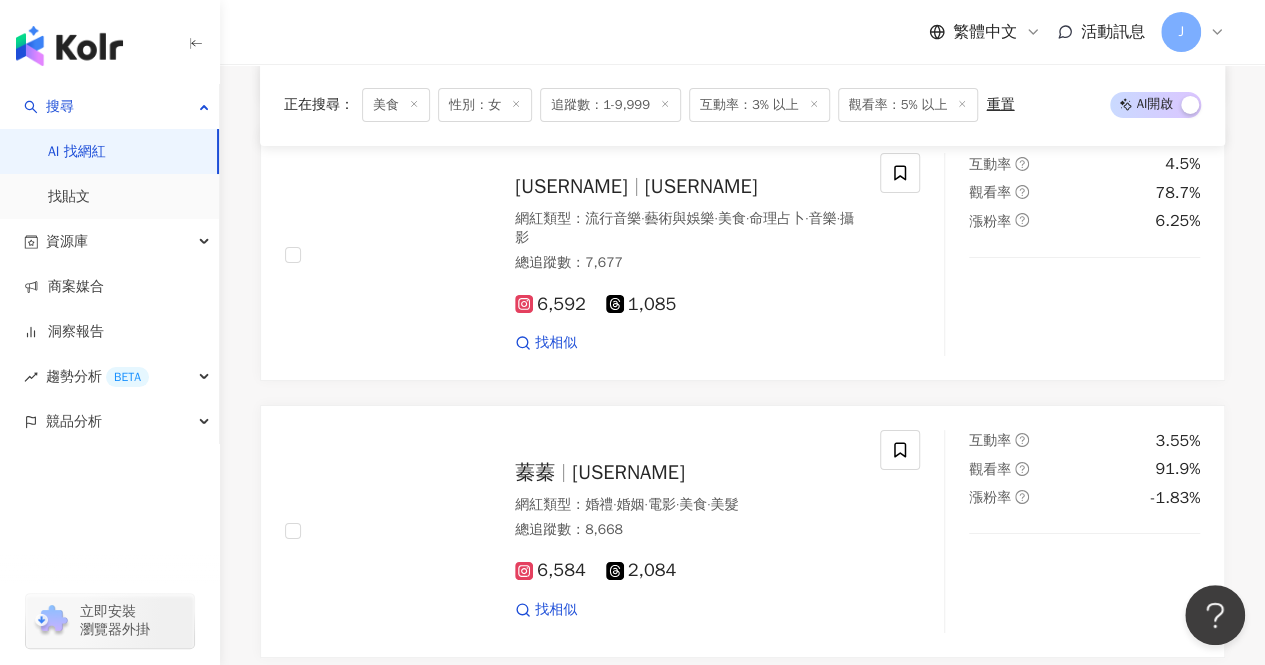 scroll, scrollTop: 3656, scrollLeft: 0, axis: vertical 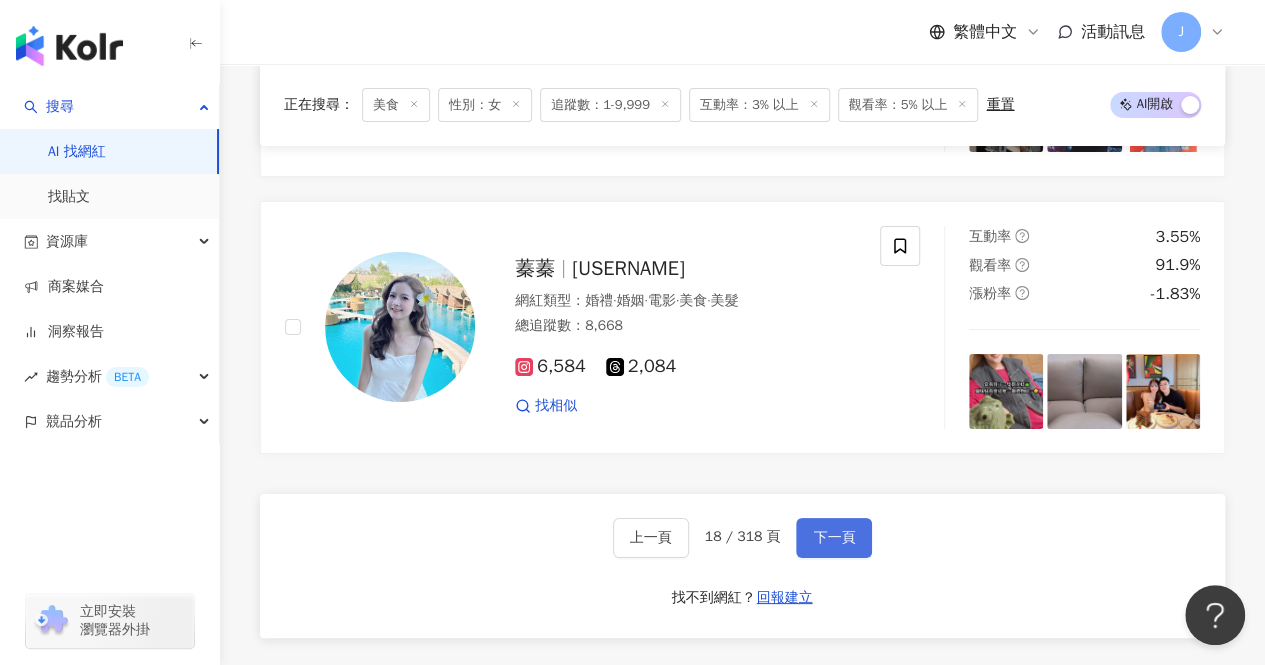 click on "下一頁" at bounding box center (834, 538) 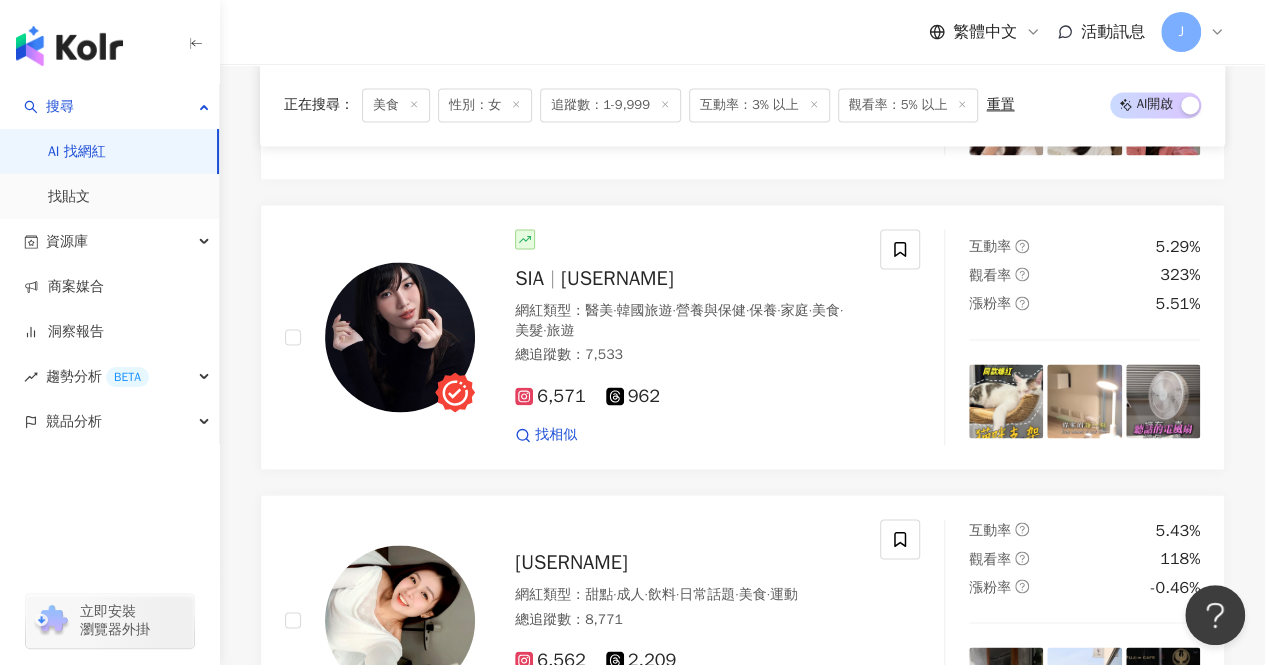 scroll, scrollTop: 1438, scrollLeft: 0, axis: vertical 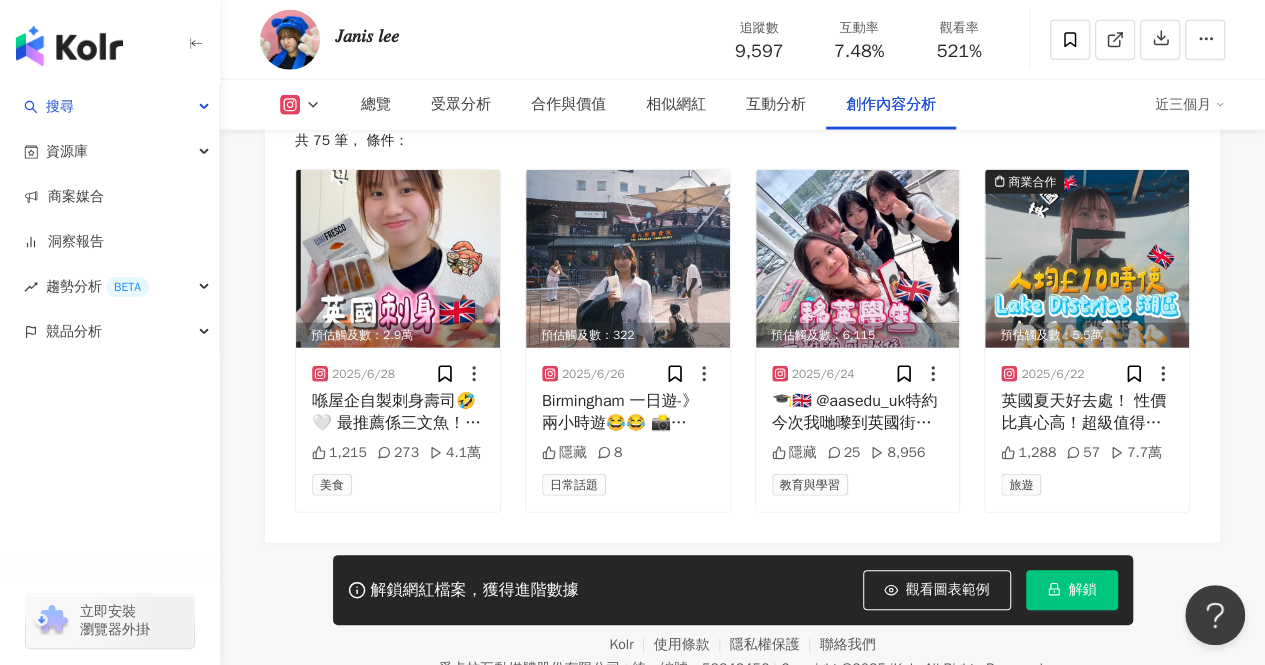 click on "解鎖" at bounding box center (1072, 590) 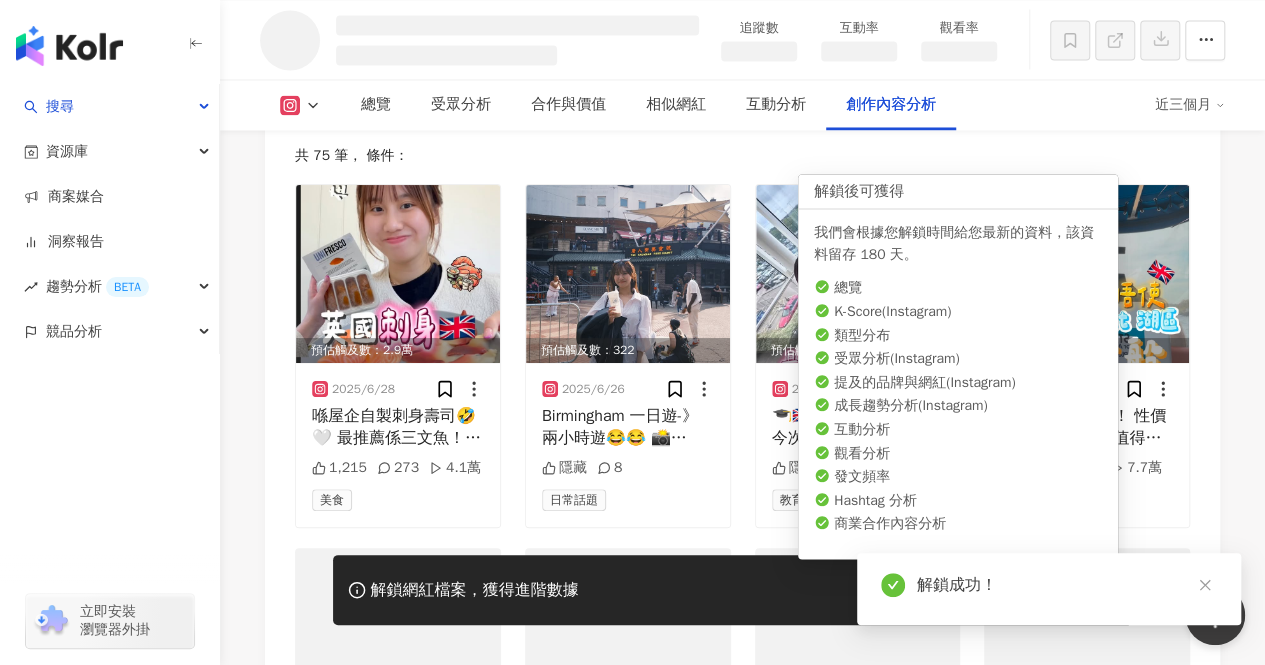 scroll, scrollTop: 5338, scrollLeft: 0, axis: vertical 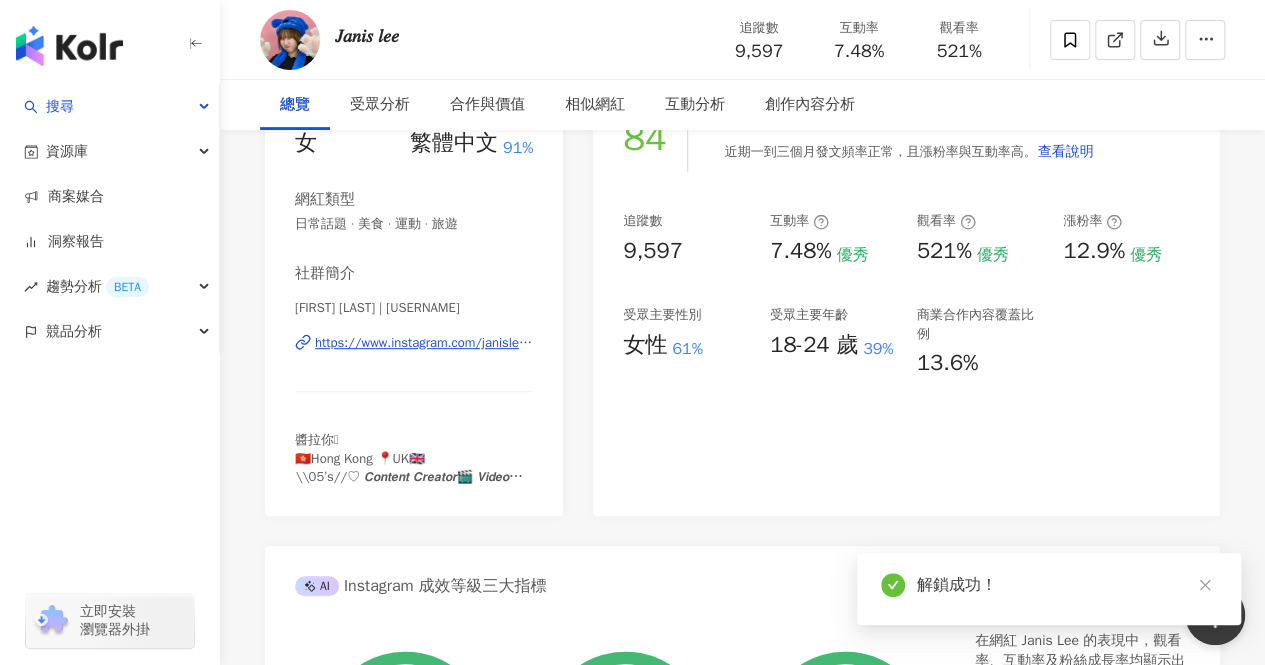 click on "https://www.instagram.com/janislee_1213/" at bounding box center (424, 343) 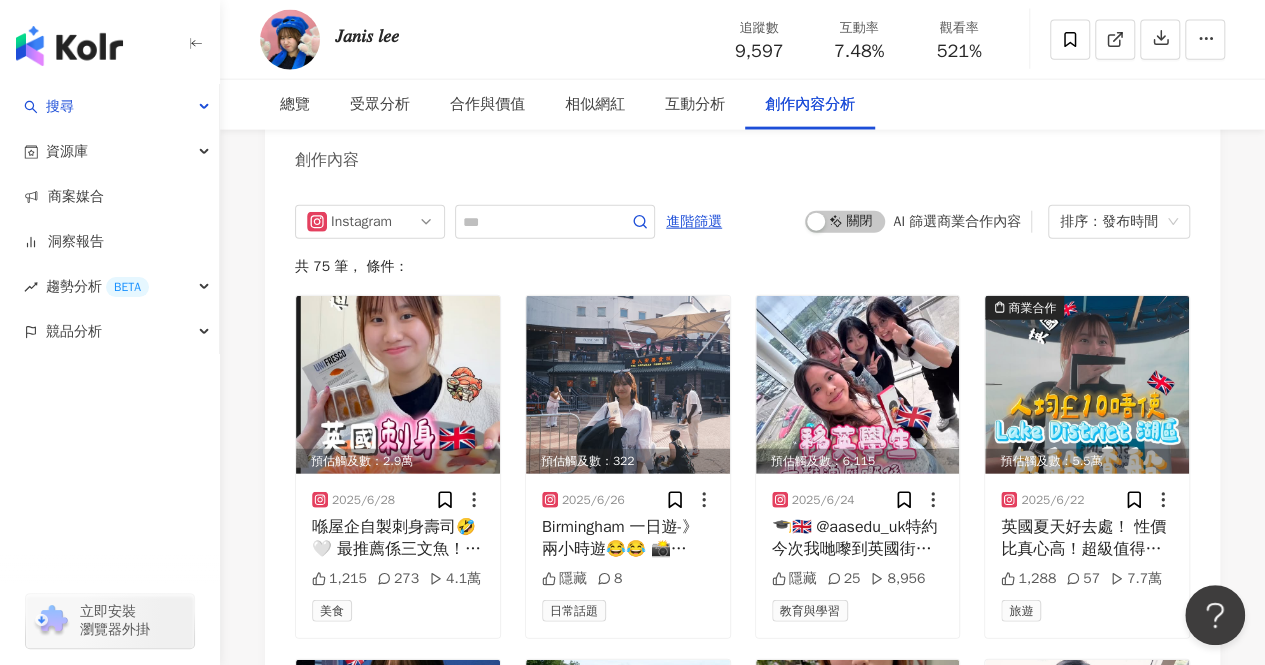 scroll, scrollTop: 6115, scrollLeft: 0, axis: vertical 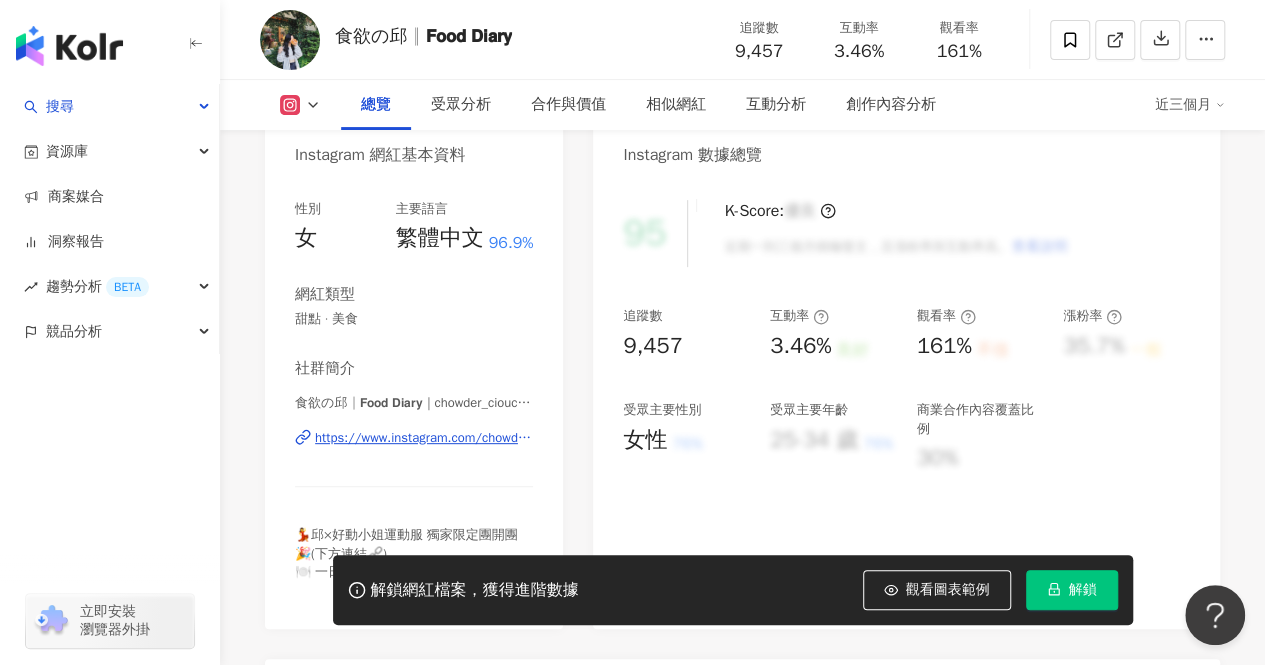 click on "https://www.instagram.com/chowder_ciouciou/" at bounding box center (424, 438) 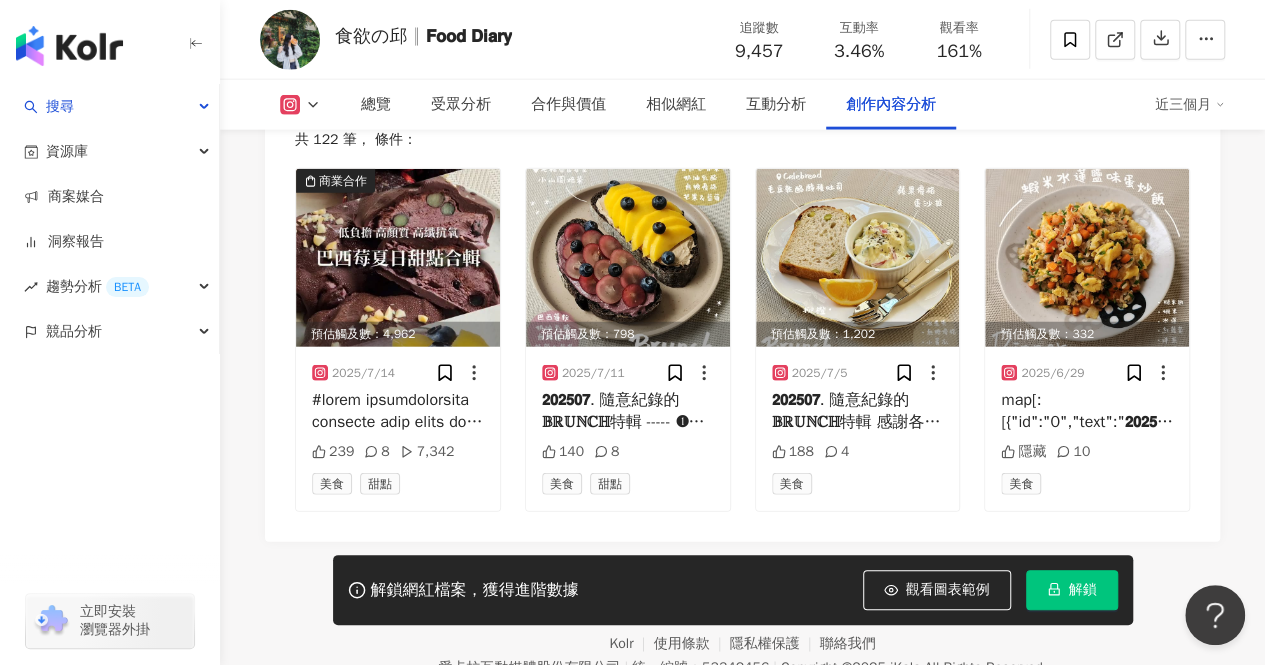 scroll, scrollTop: 6227, scrollLeft: 0, axis: vertical 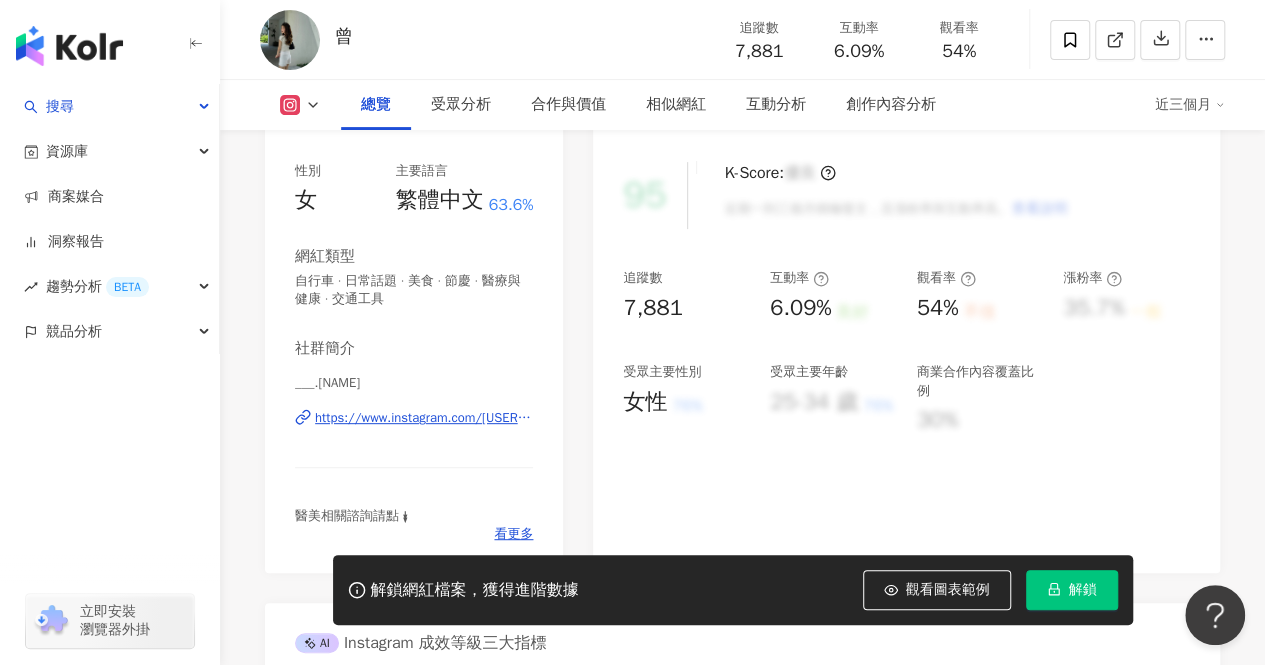 click on "https://www.instagram.com/___.zeng/" at bounding box center [424, 418] 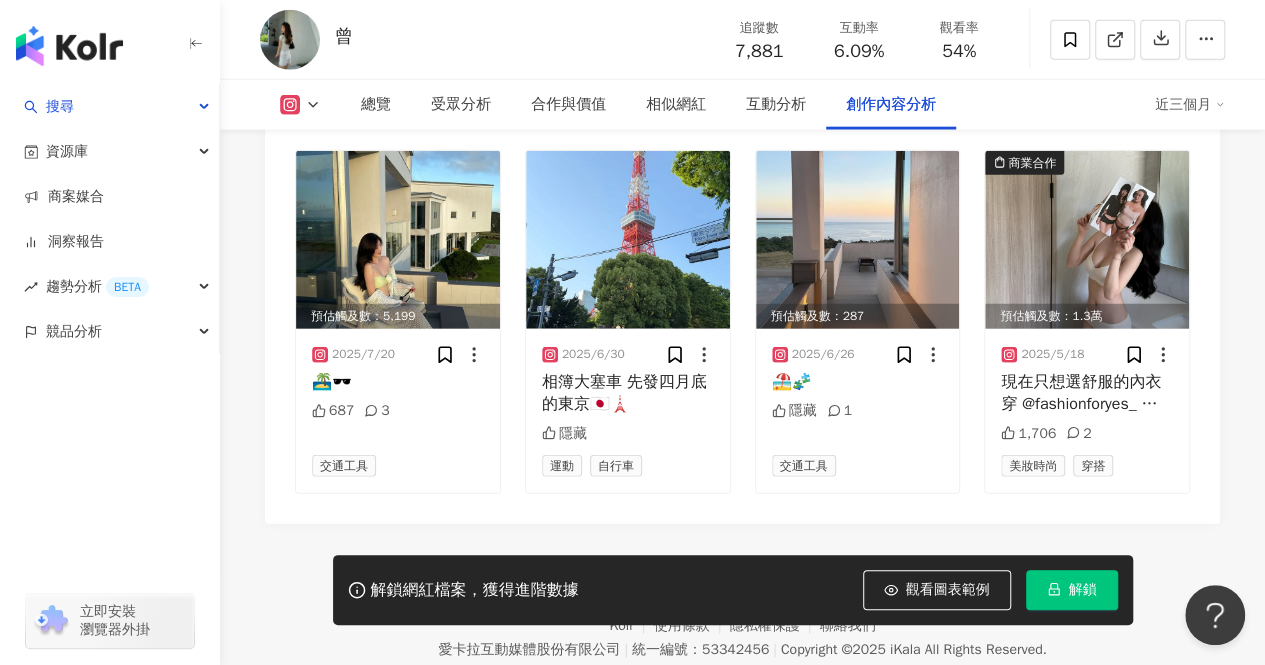 scroll, scrollTop: 6232, scrollLeft: 0, axis: vertical 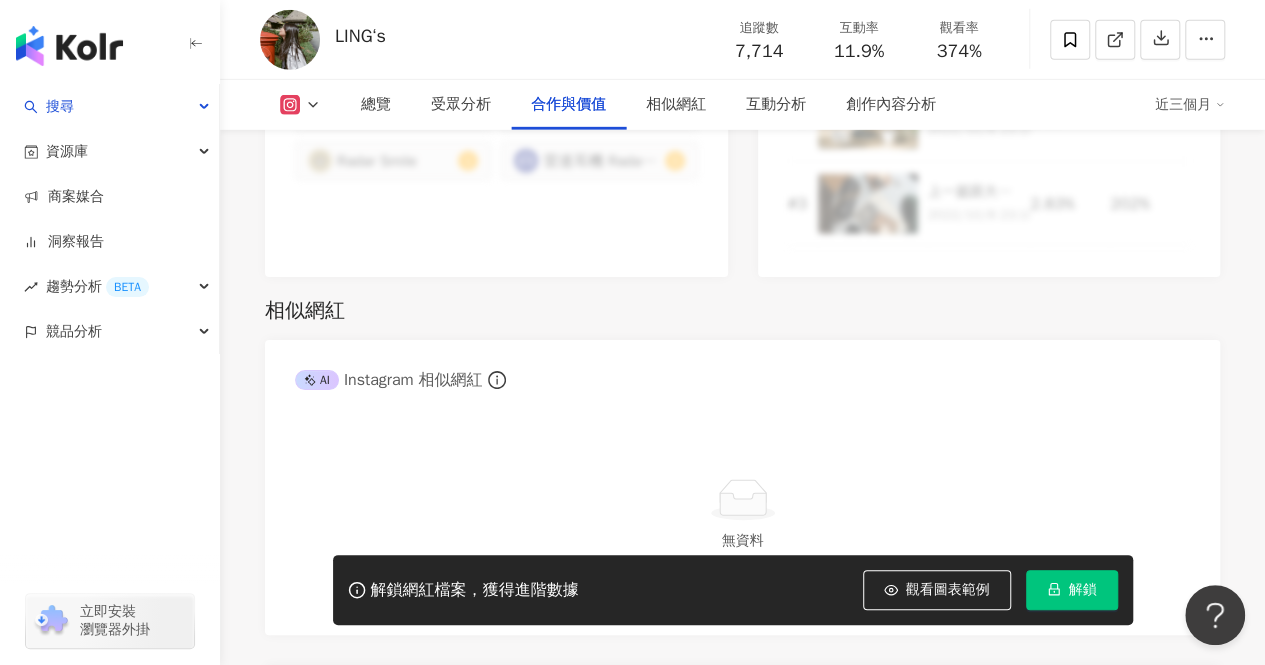 click on "解鎖" at bounding box center [1083, 590] 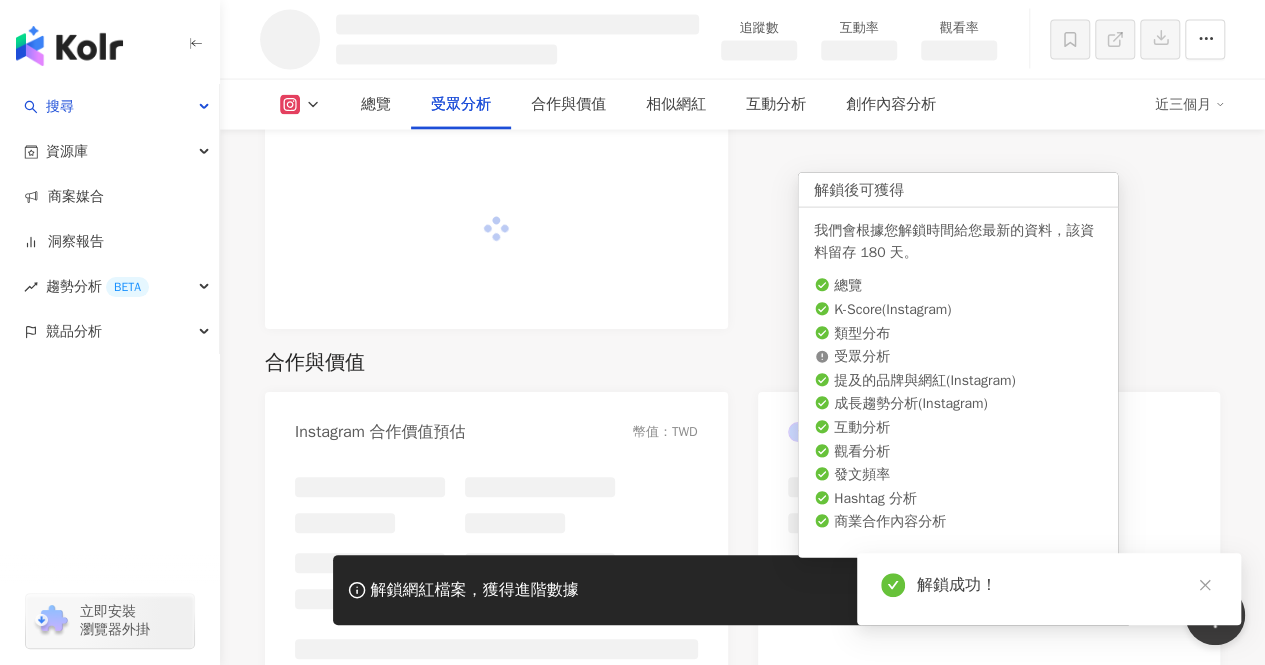 scroll, scrollTop: 1943, scrollLeft: 0, axis: vertical 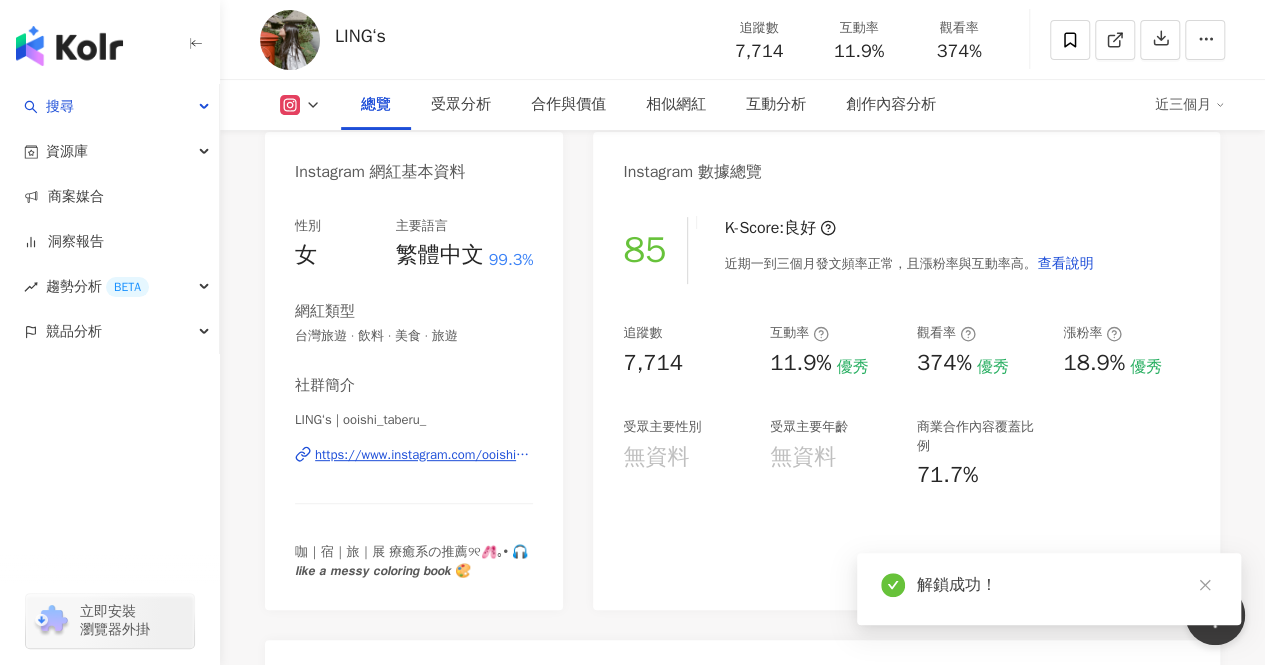 click on "https://www.instagram.com/ooishi_taberu_/" at bounding box center [424, 455] 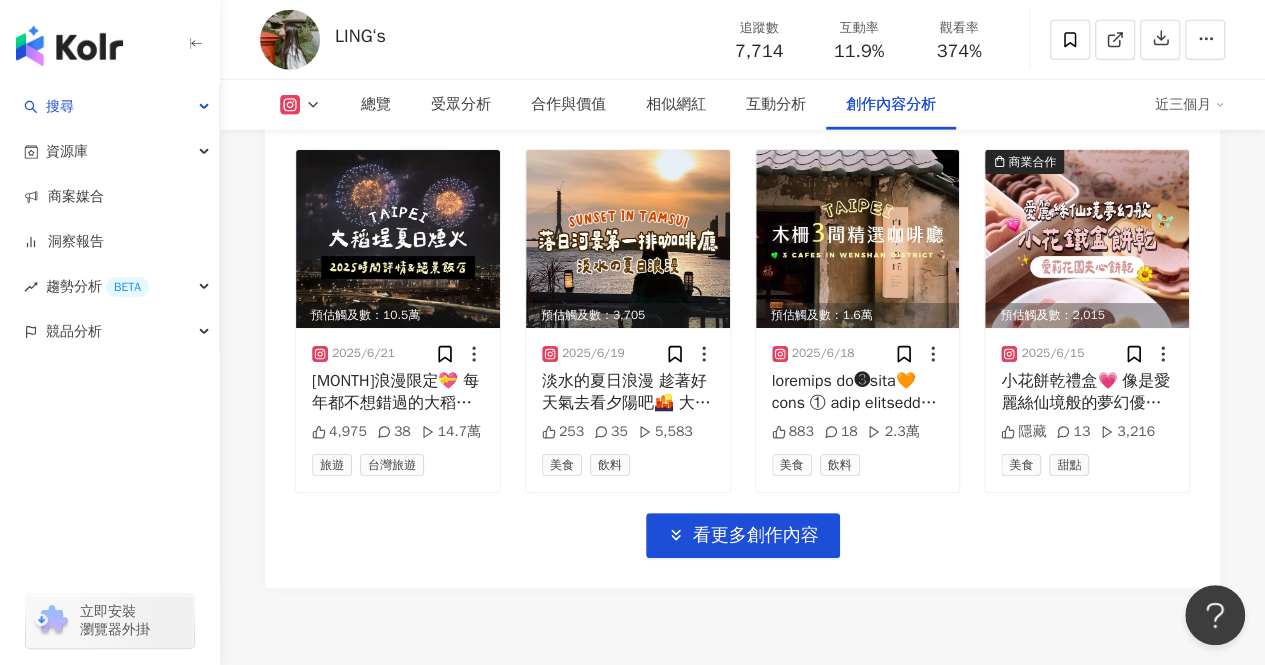scroll, scrollTop: 6825, scrollLeft: 0, axis: vertical 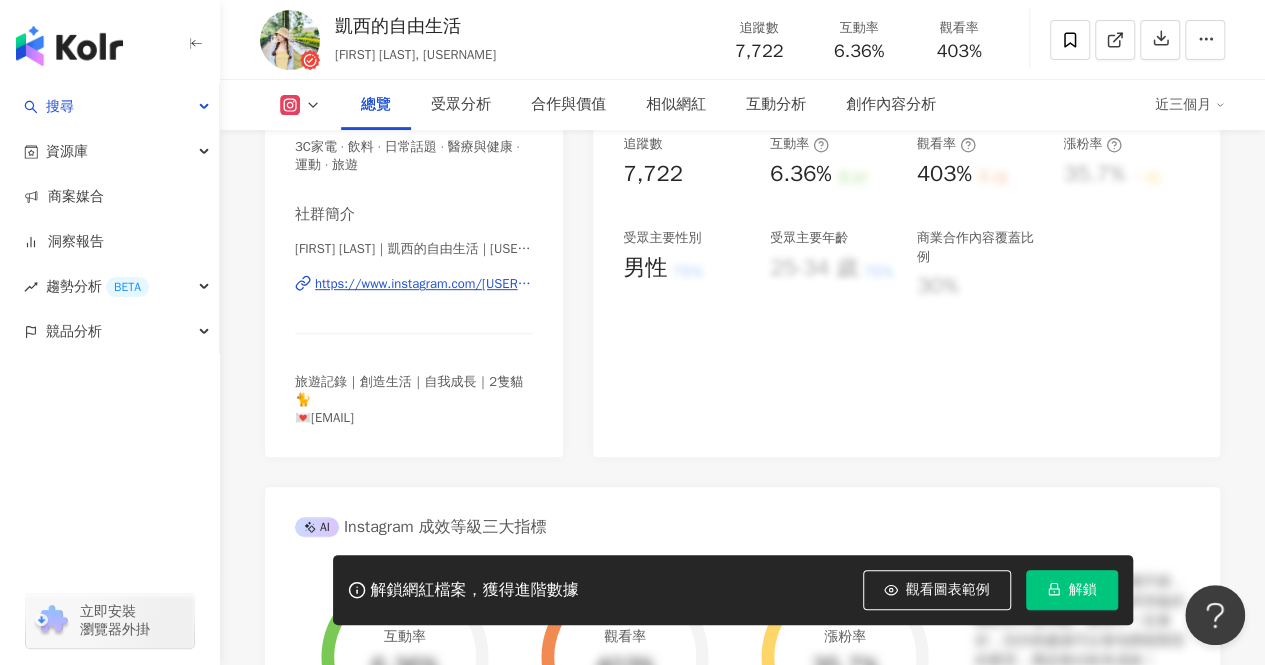 click on "https://www.instagram.com/cl.cassie/" at bounding box center [424, 284] 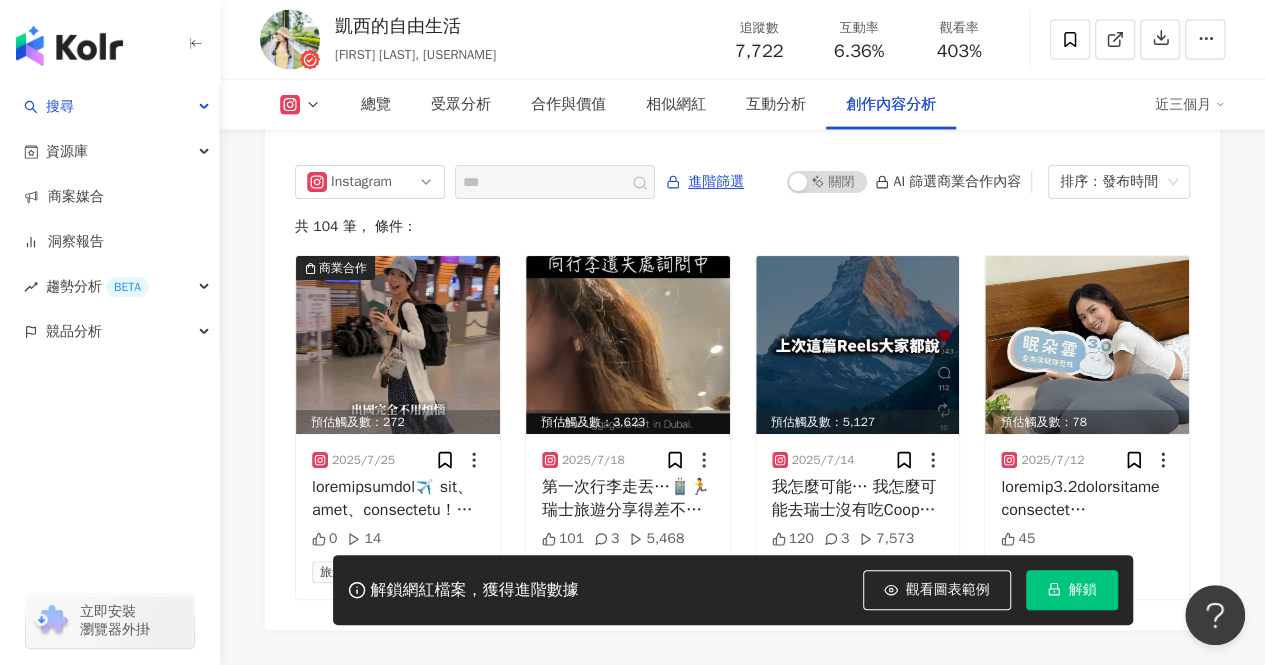 scroll, scrollTop: 6088, scrollLeft: 0, axis: vertical 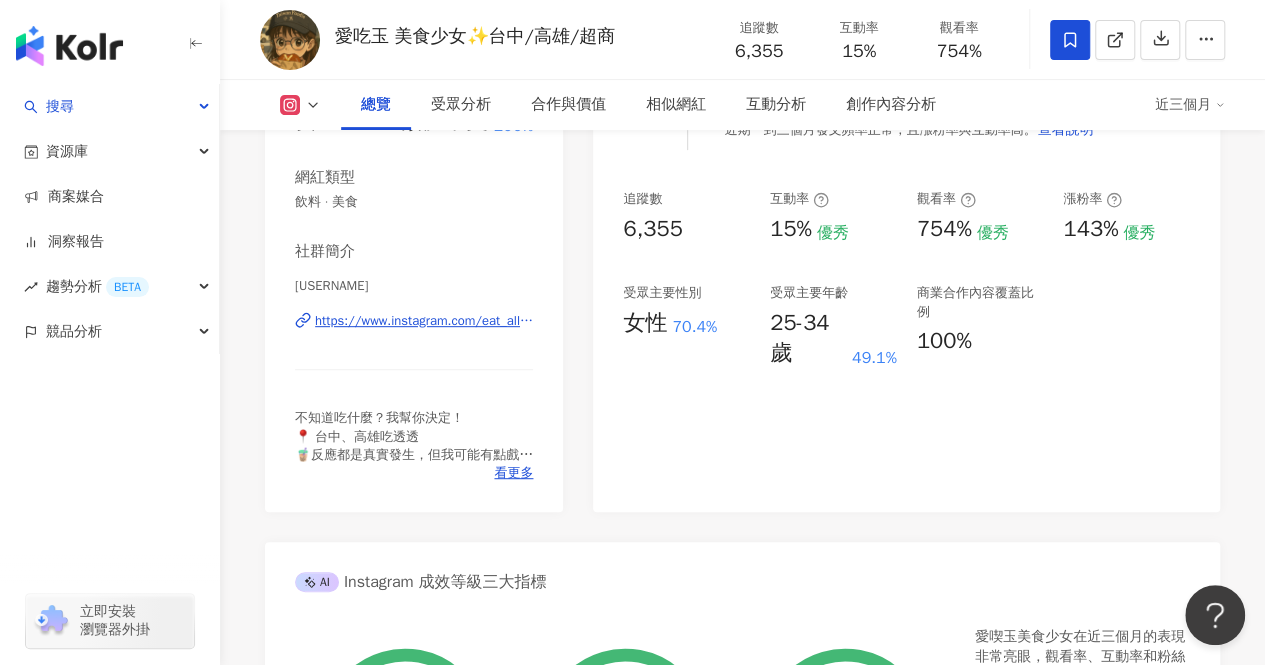 click on "https://www.instagram.com/eat_all_j/" at bounding box center [424, 321] 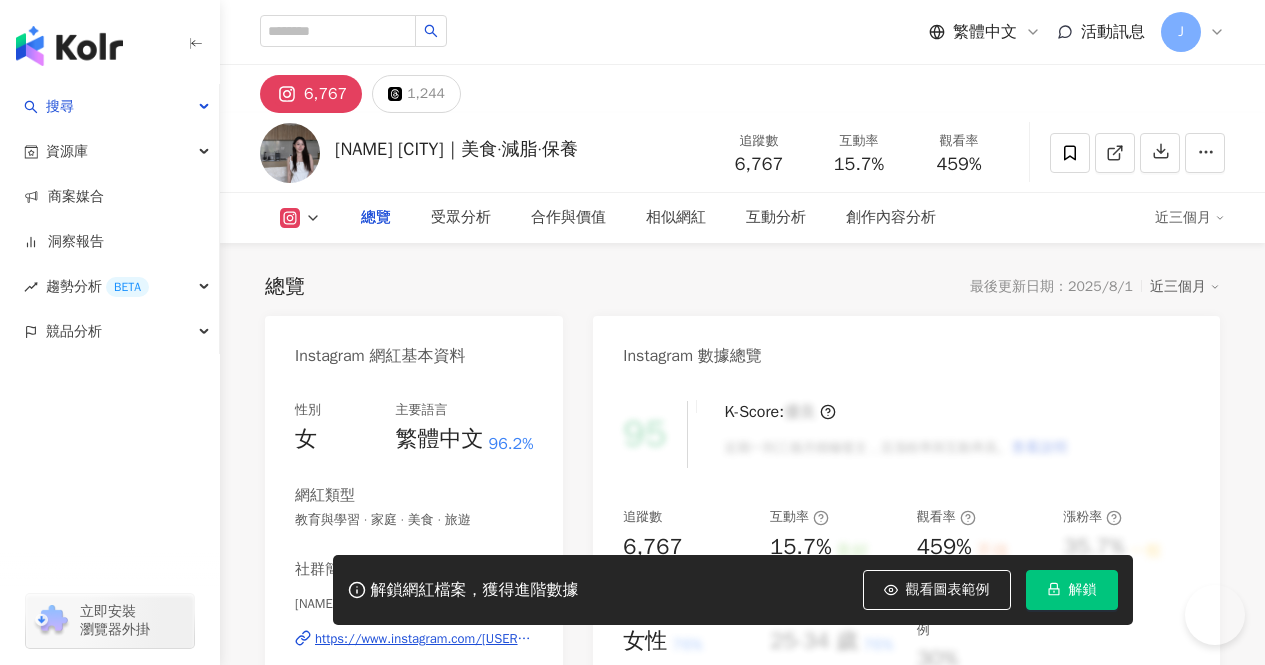 scroll, scrollTop: 0, scrollLeft: 0, axis: both 